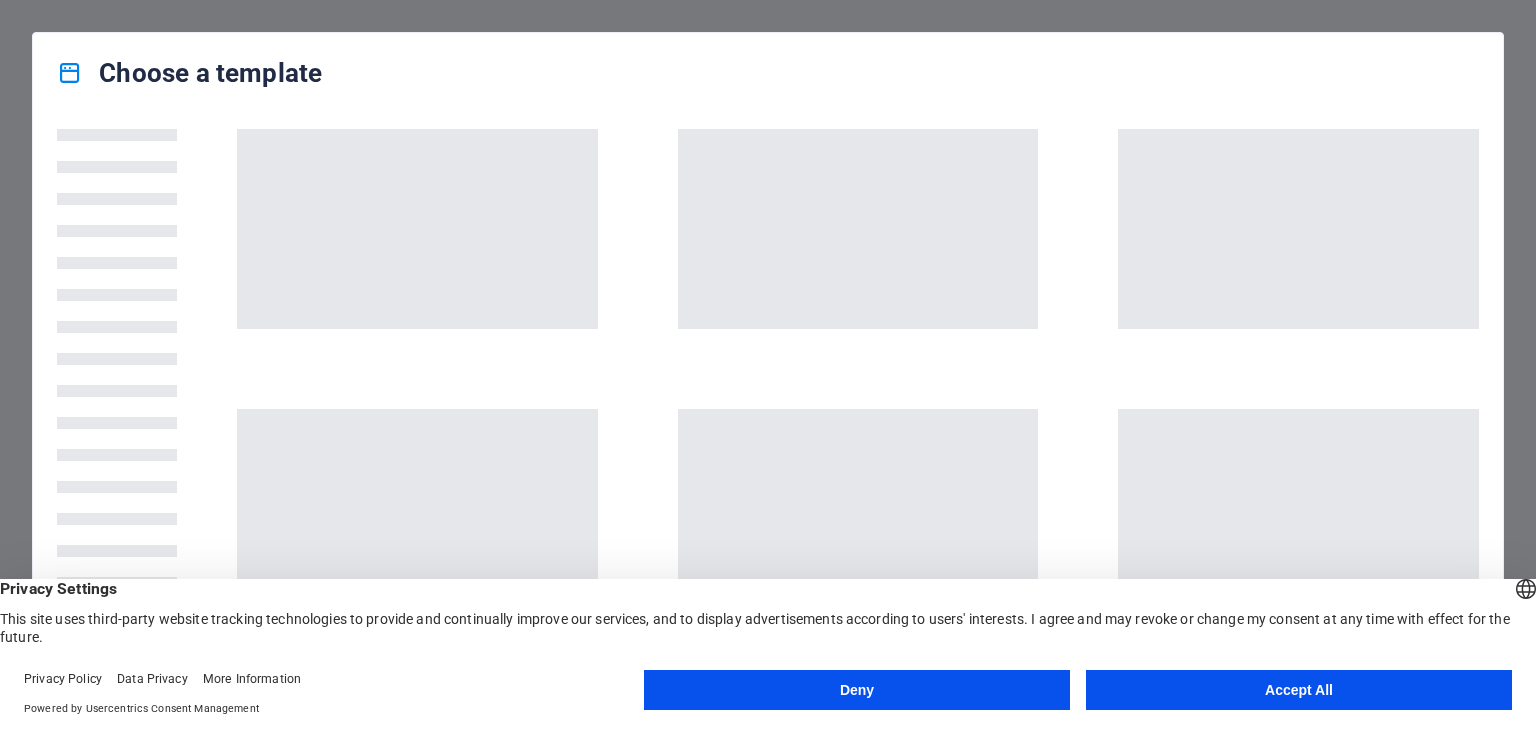 scroll, scrollTop: 0, scrollLeft: 0, axis: both 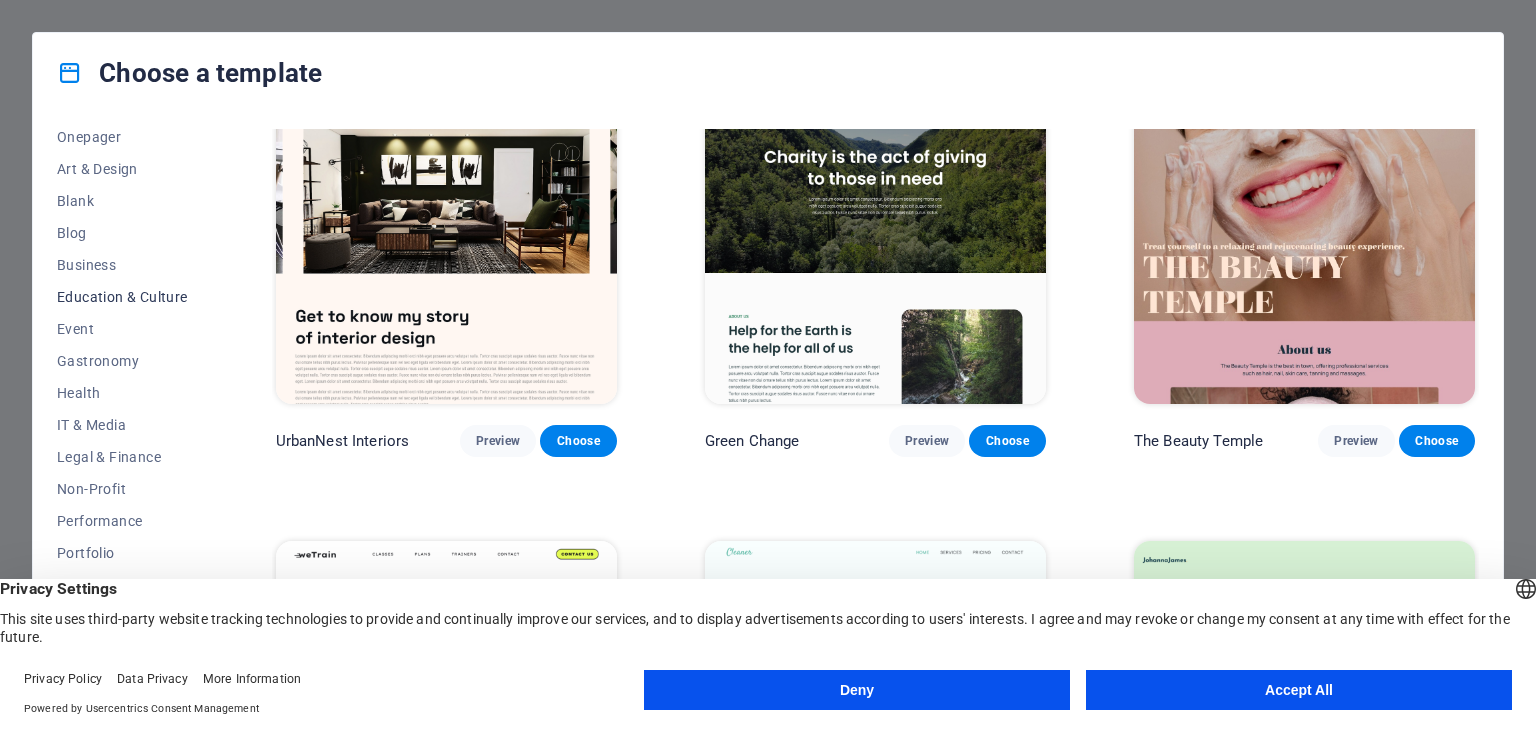 click on "Education & Culture" at bounding box center [122, 297] 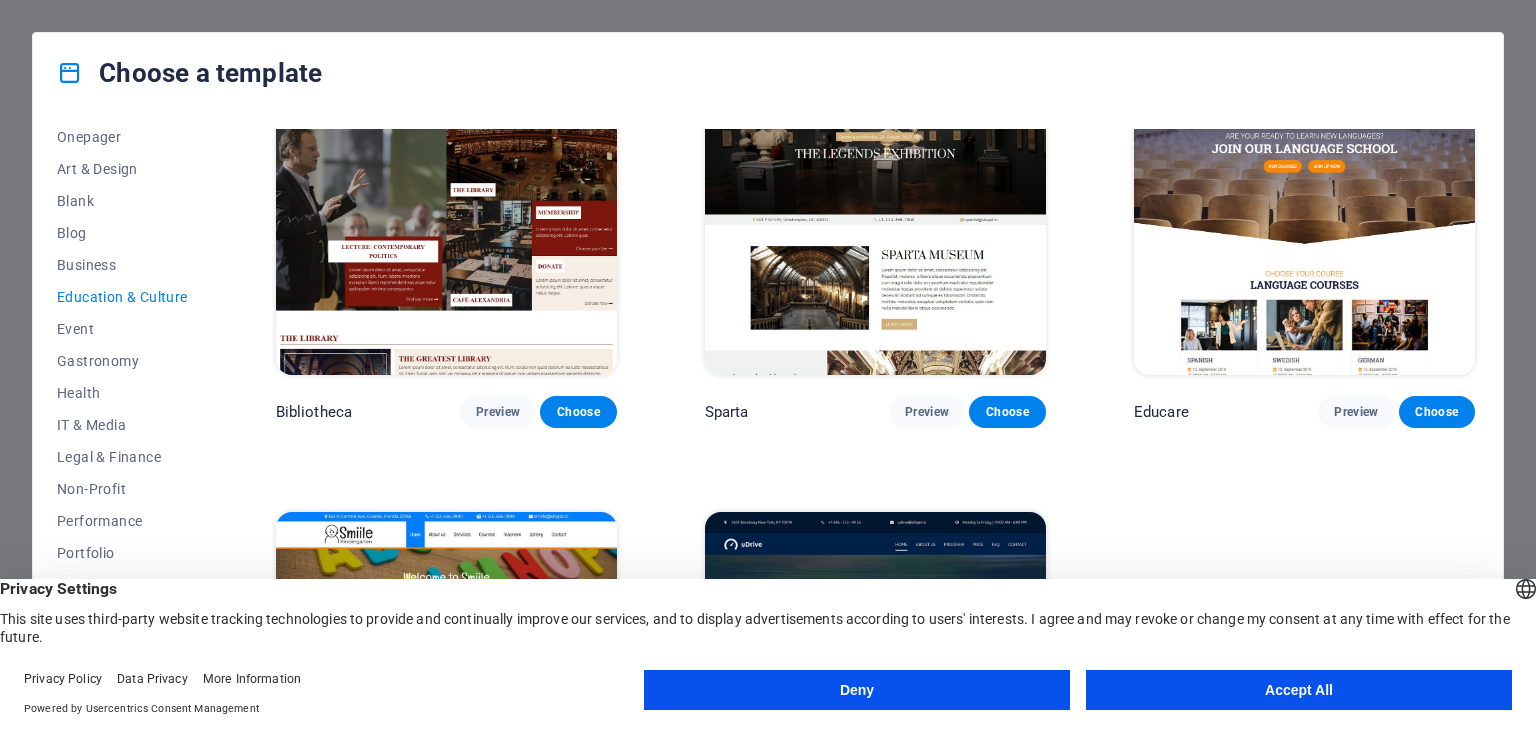 scroll, scrollTop: 724, scrollLeft: 0, axis: vertical 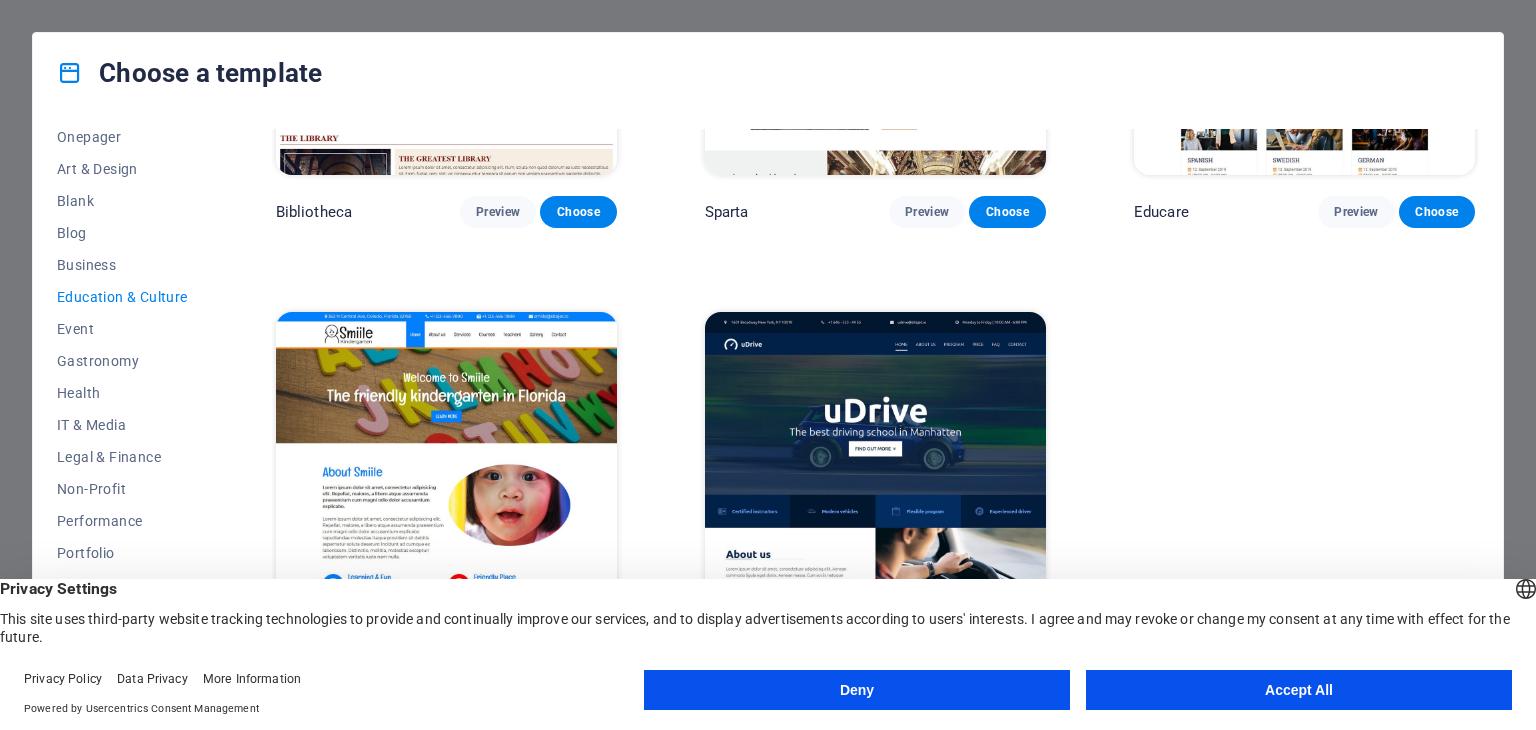 click on "Accept All" at bounding box center [1299, 690] 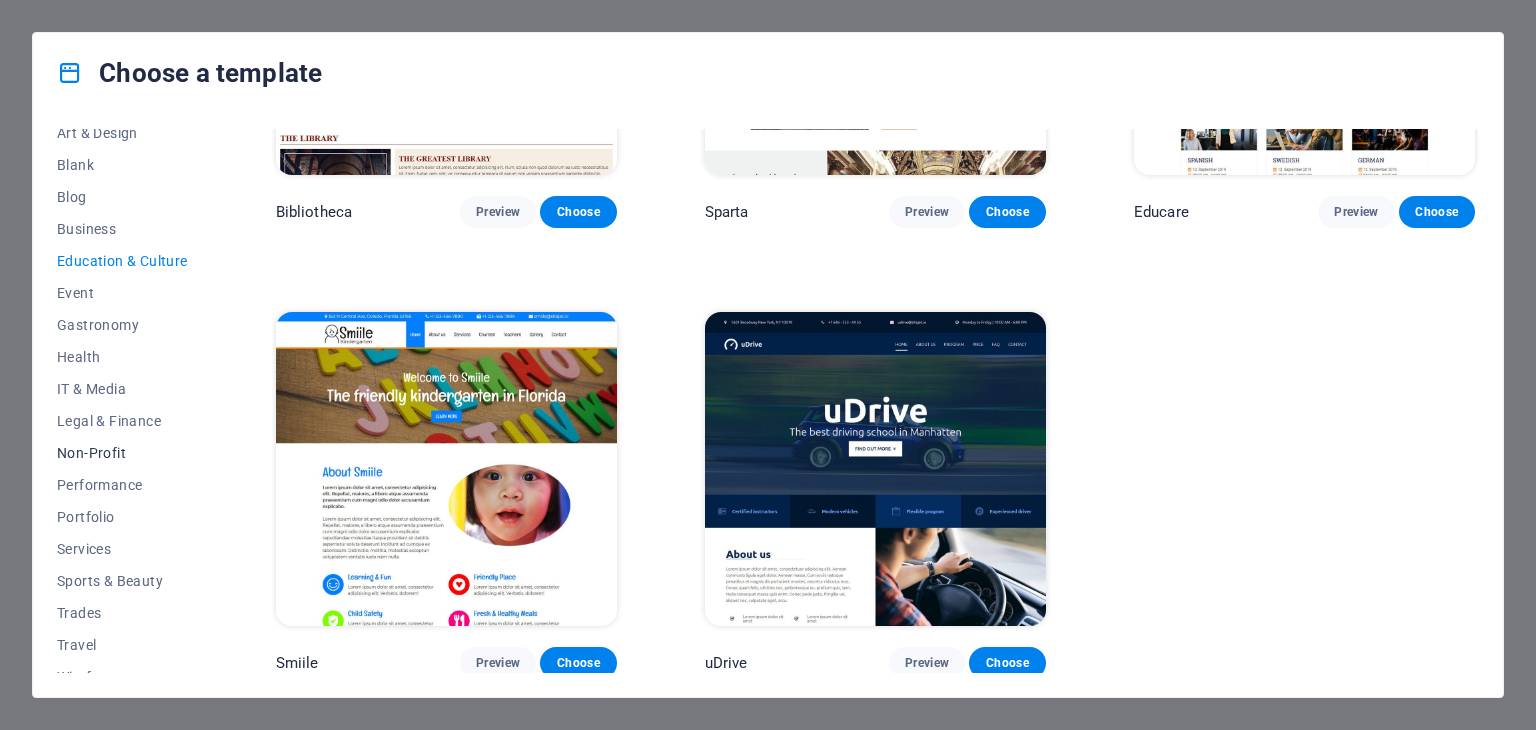 scroll, scrollTop: 256, scrollLeft: 0, axis: vertical 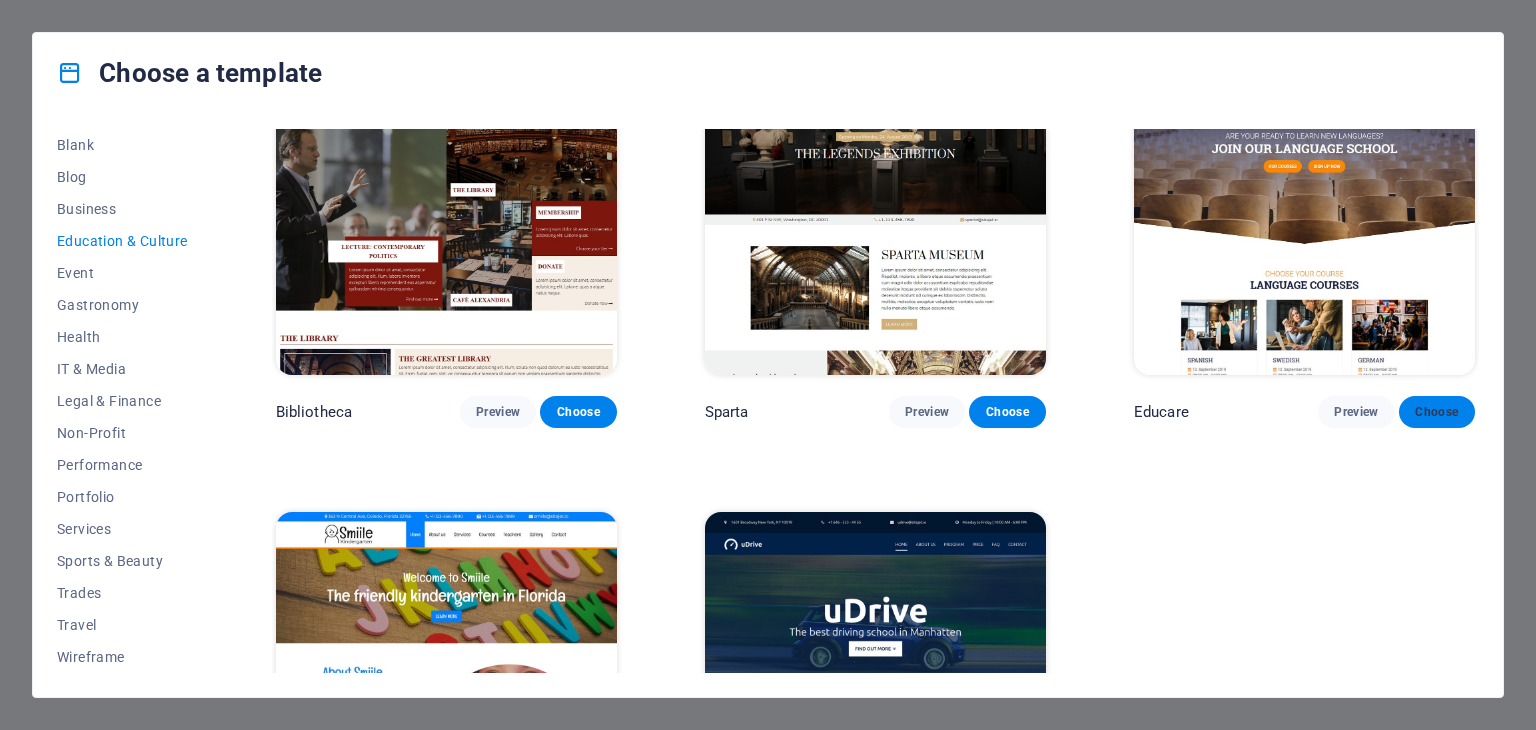 click on "Choose" at bounding box center (1437, 412) 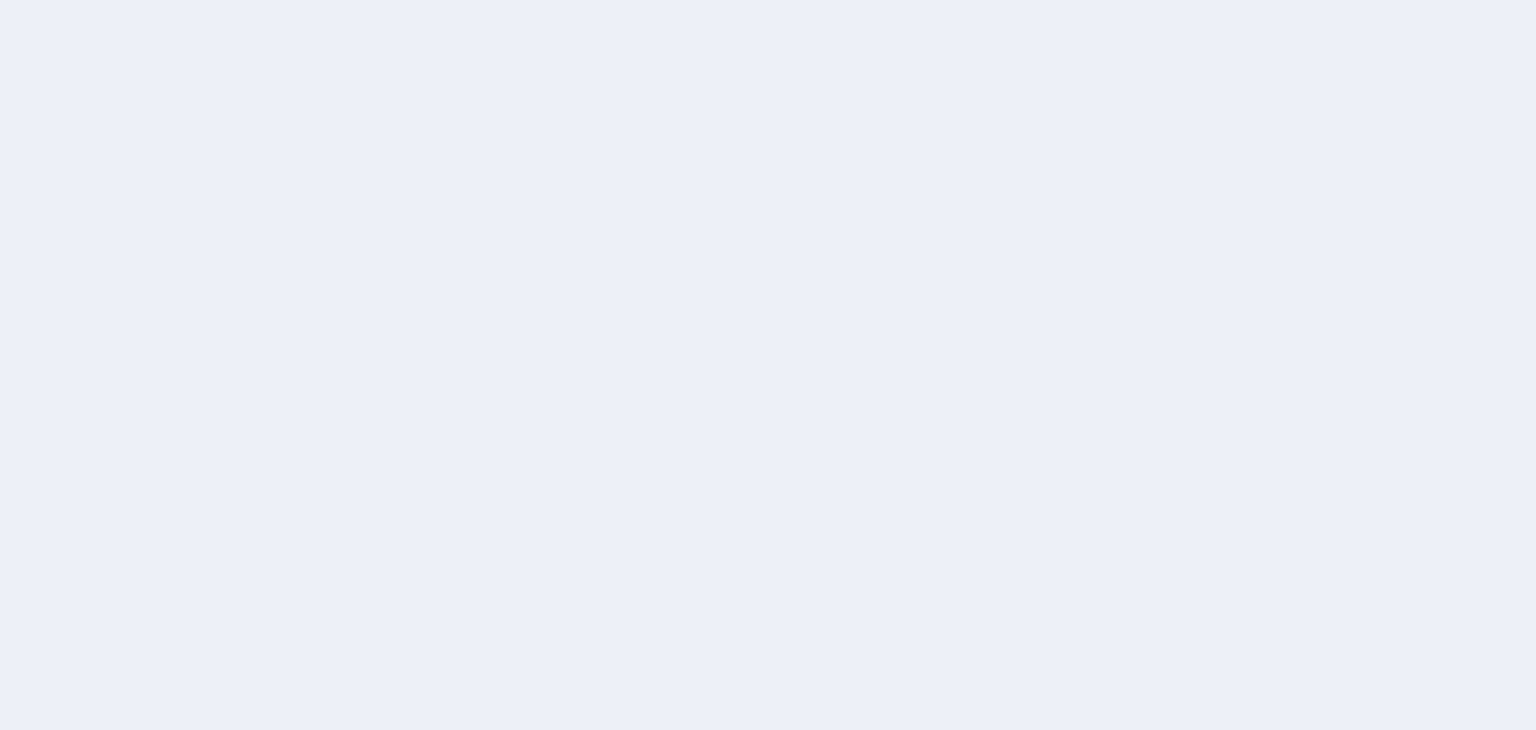 scroll, scrollTop: 0, scrollLeft: 0, axis: both 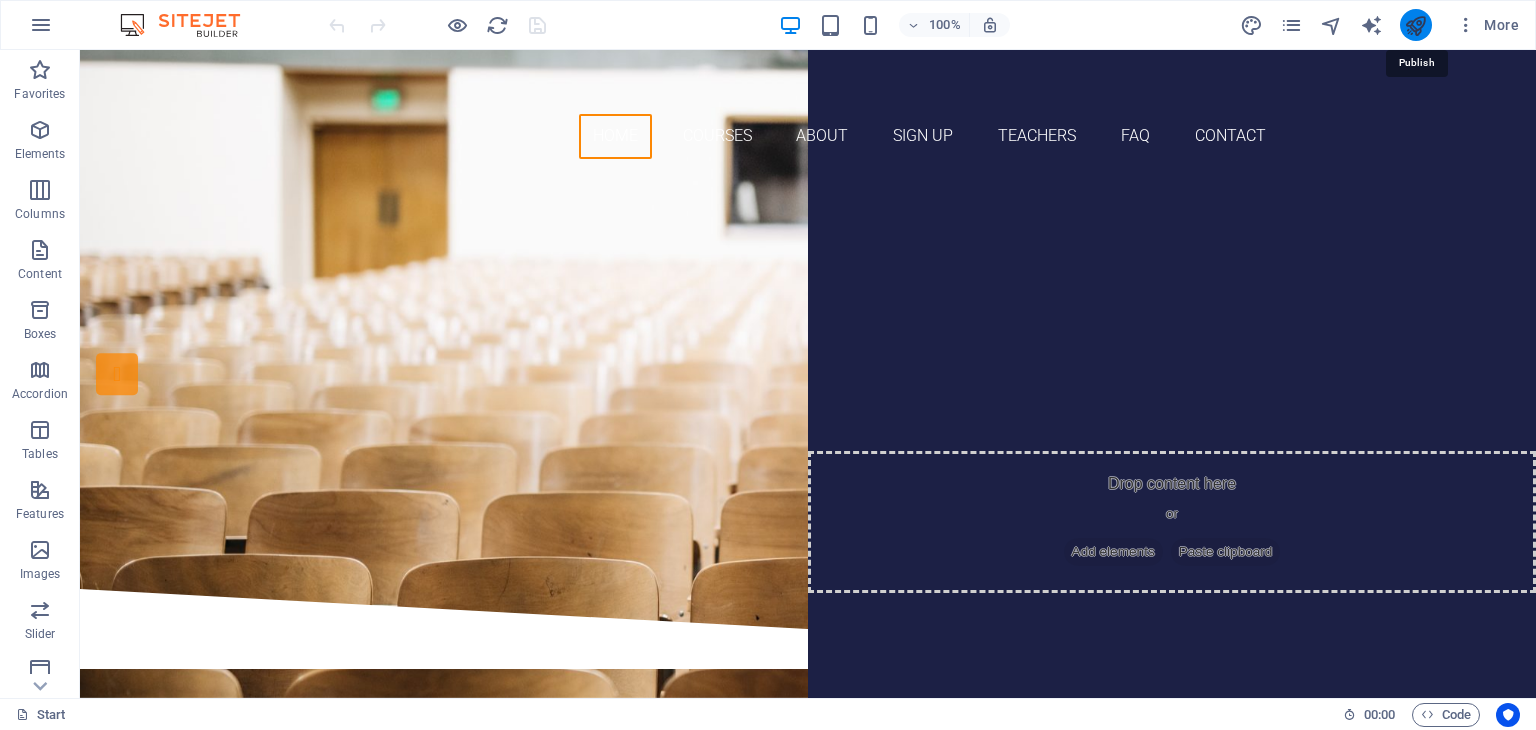 click at bounding box center (1415, 25) 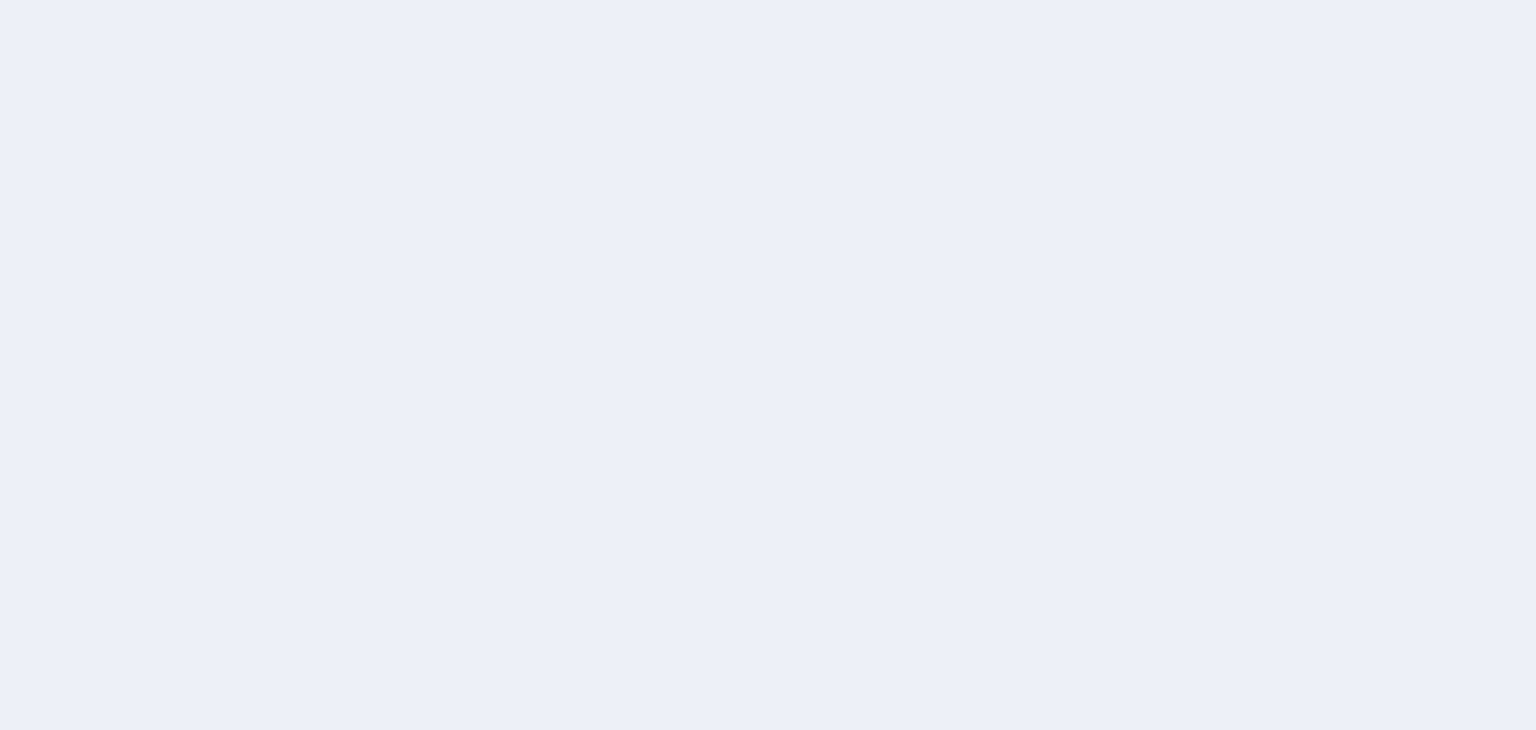 scroll, scrollTop: 0, scrollLeft: 0, axis: both 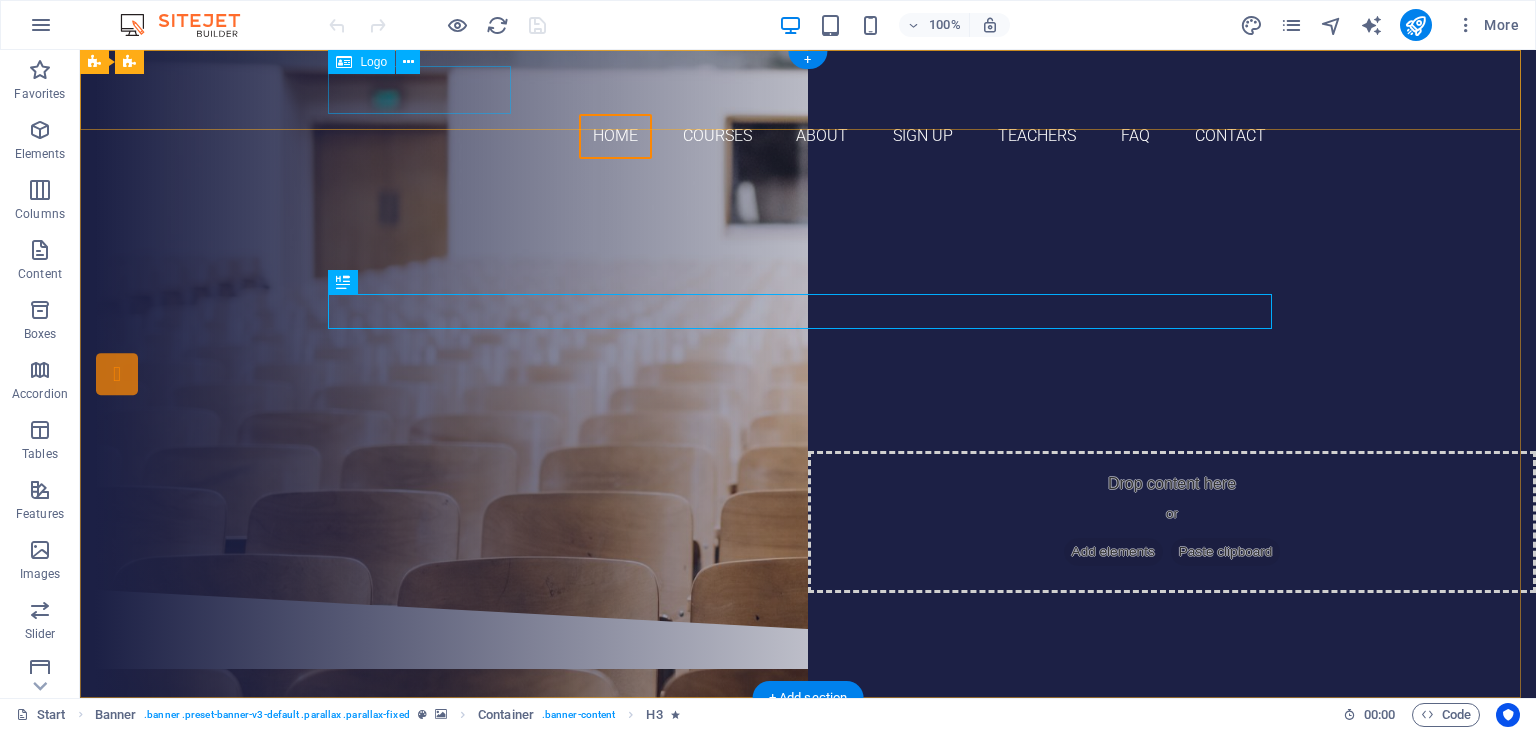 click at bounding box center (808, 90) 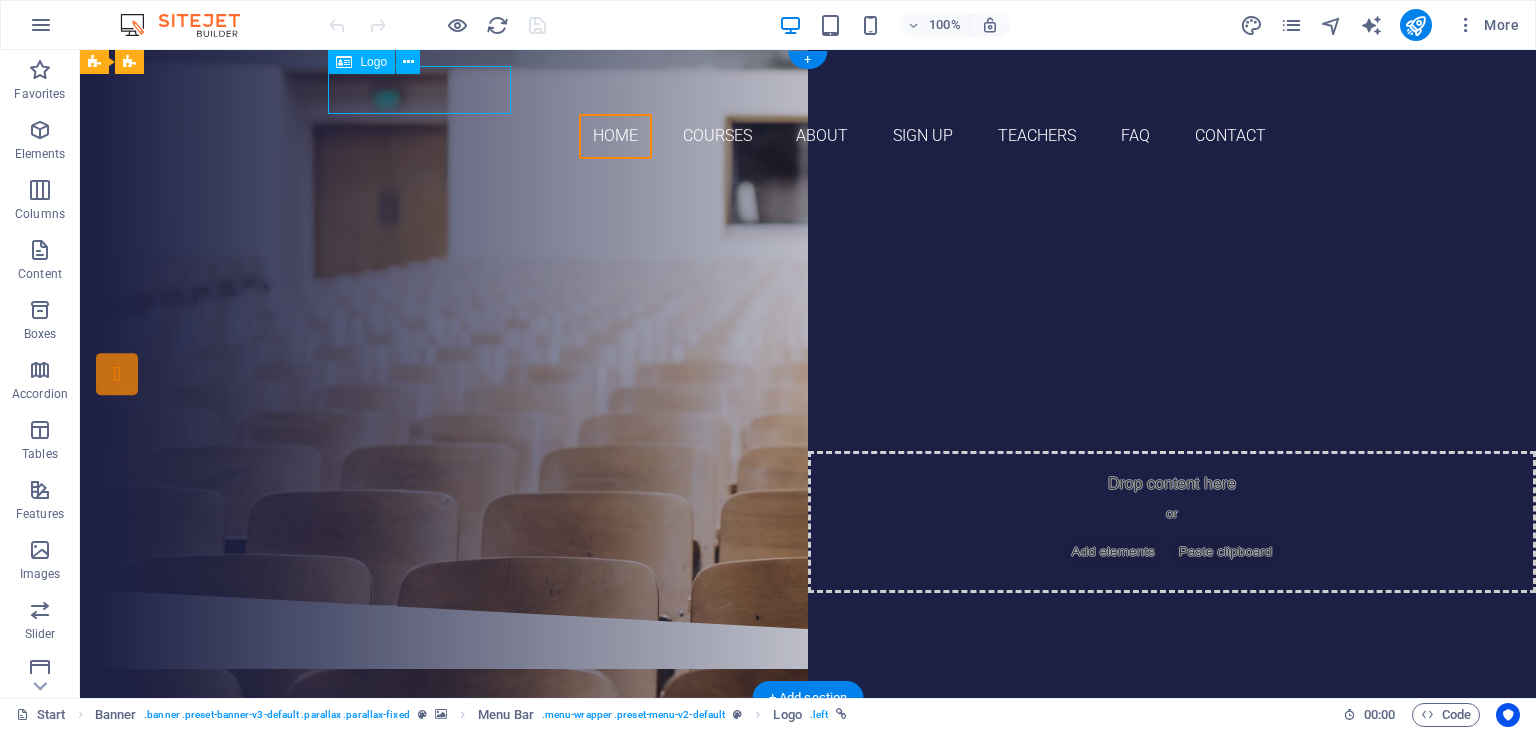 click at bounding box center [808, 90] 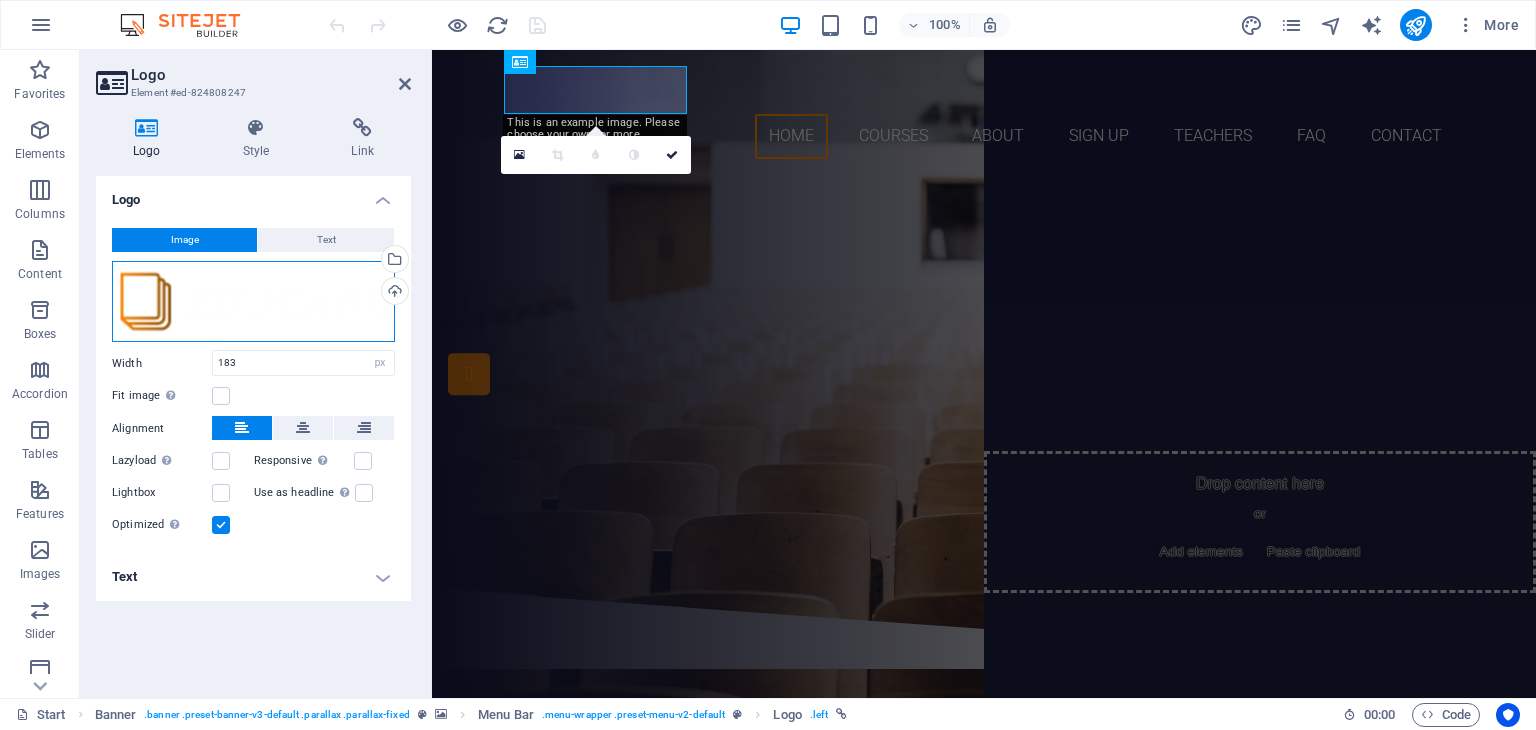 click on "Drag files here, click to choose files or select files from Files or our free stock photos & videos" at bounding box center (253, 302) 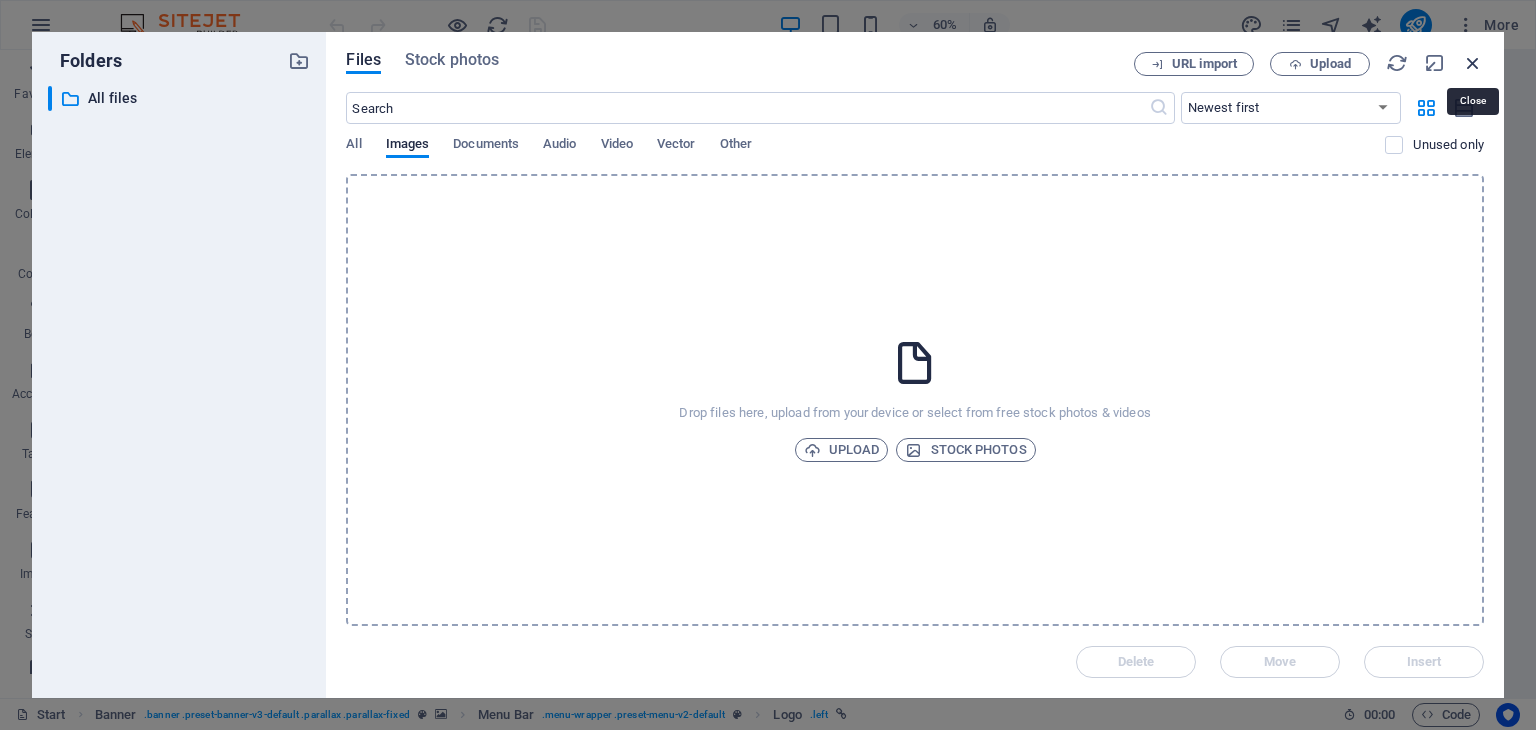 drag, startPoint x: 1480, startPoint y: 65, endPoint x: 1041, endPoint y: 15, distance: 441.8382 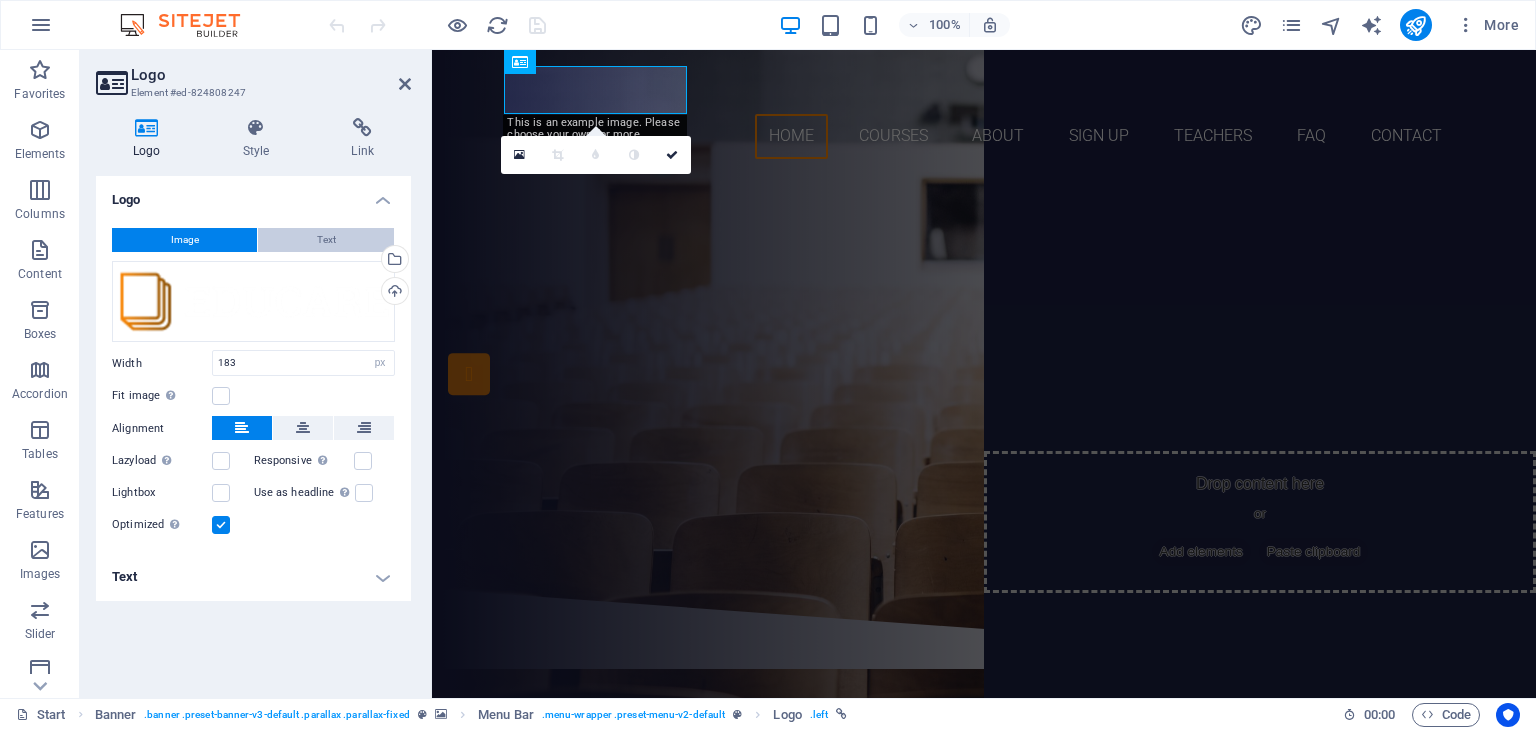 click on "Text" at bounding box center (326, 240) 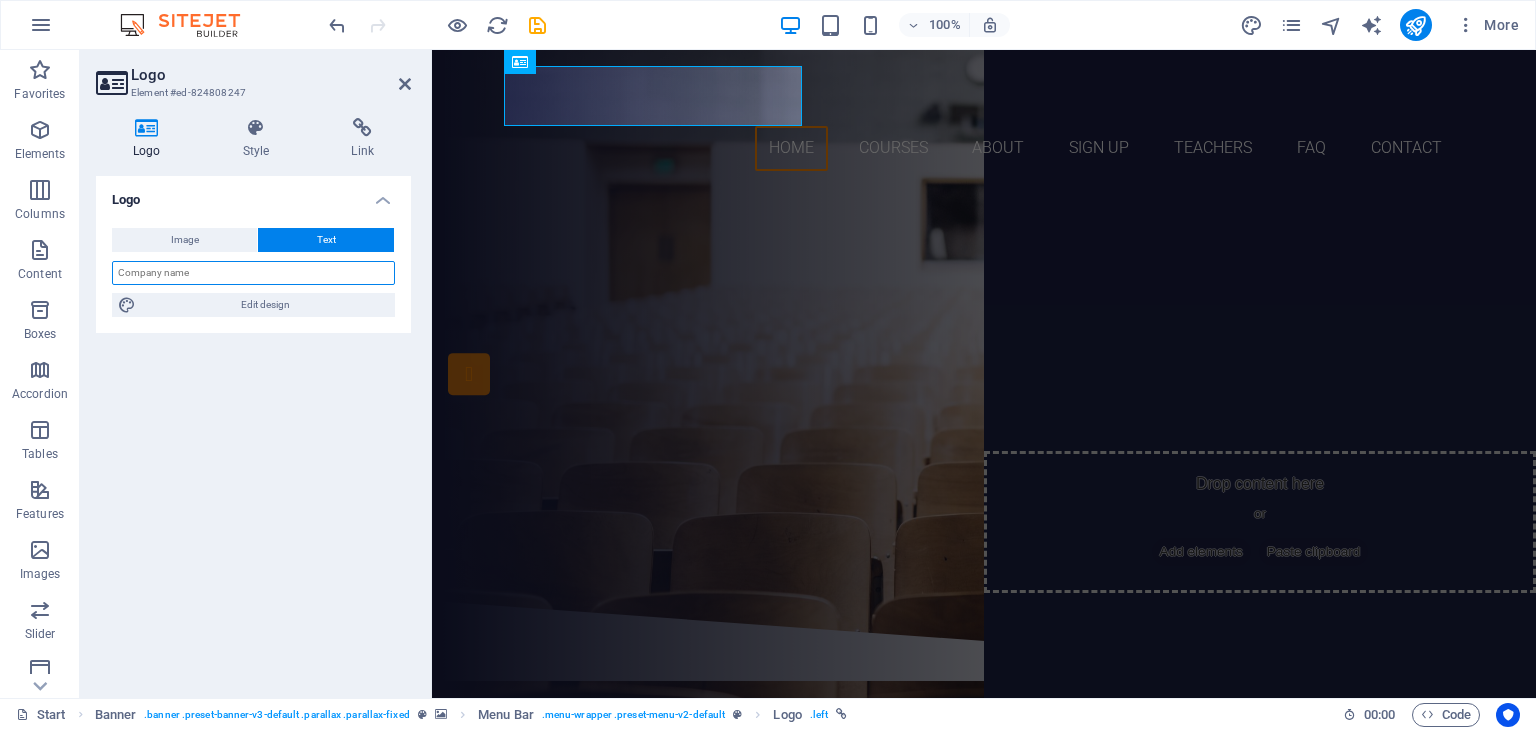 click at bounding box center (253, 273) 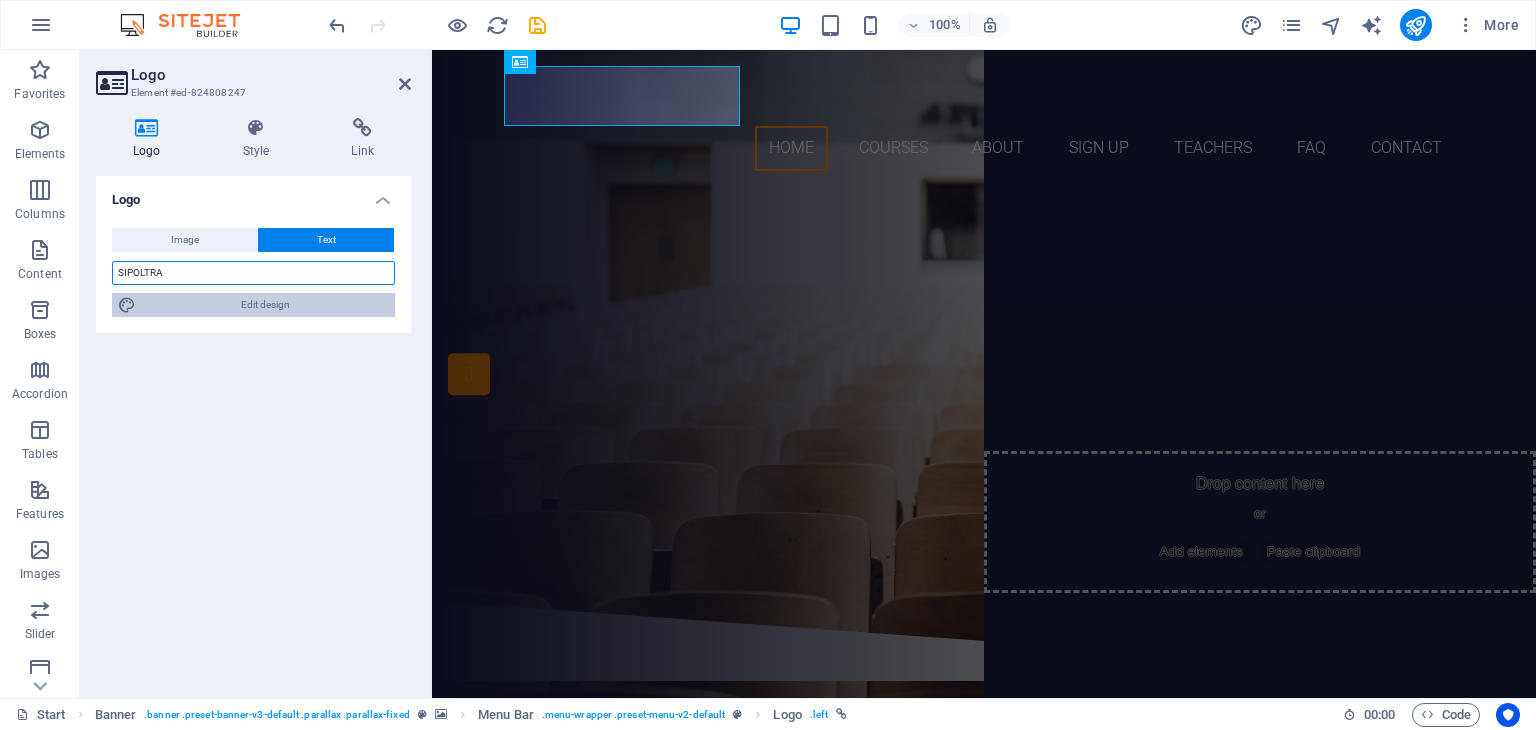 type on "SIPOLTRA" 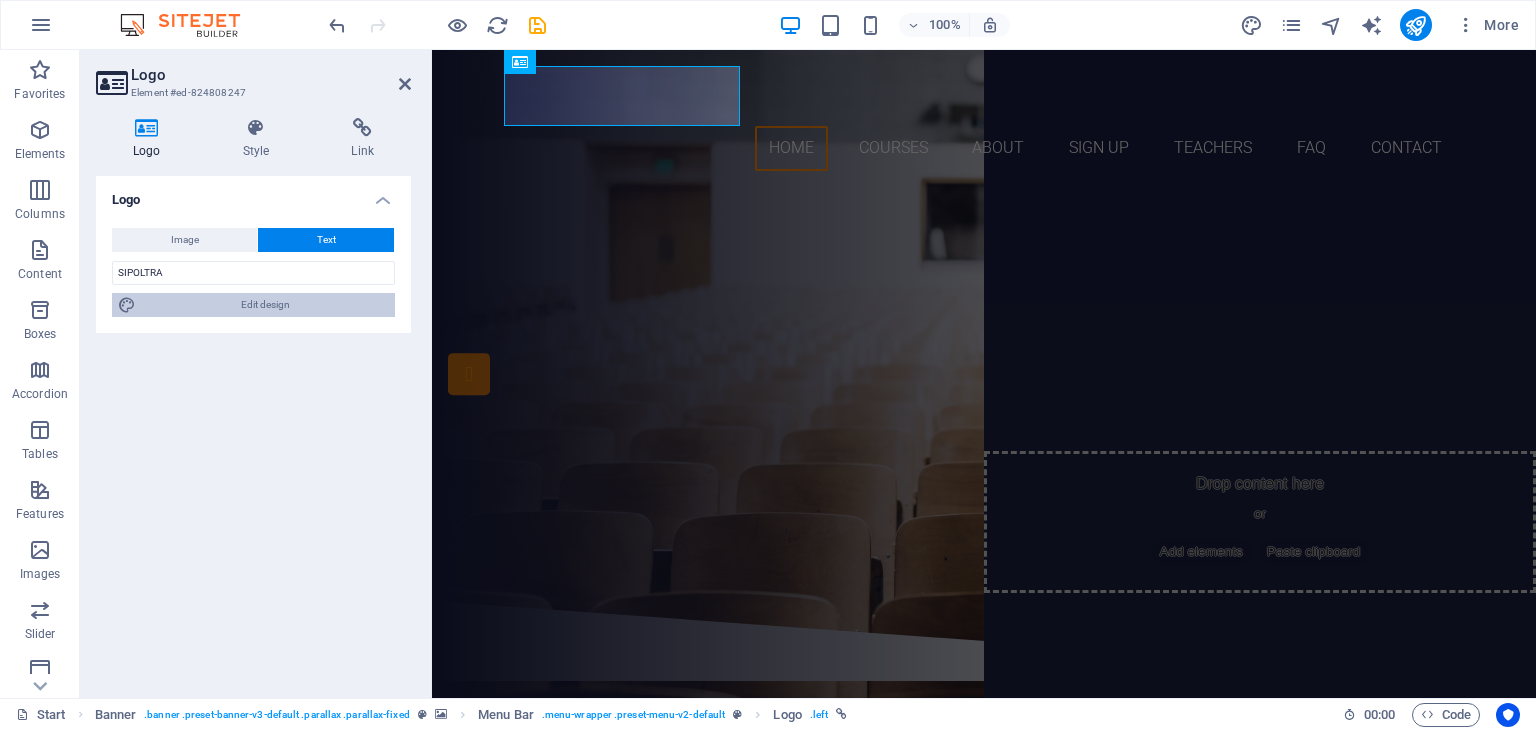 click on "Edit design" at bounding box center [265, 305] 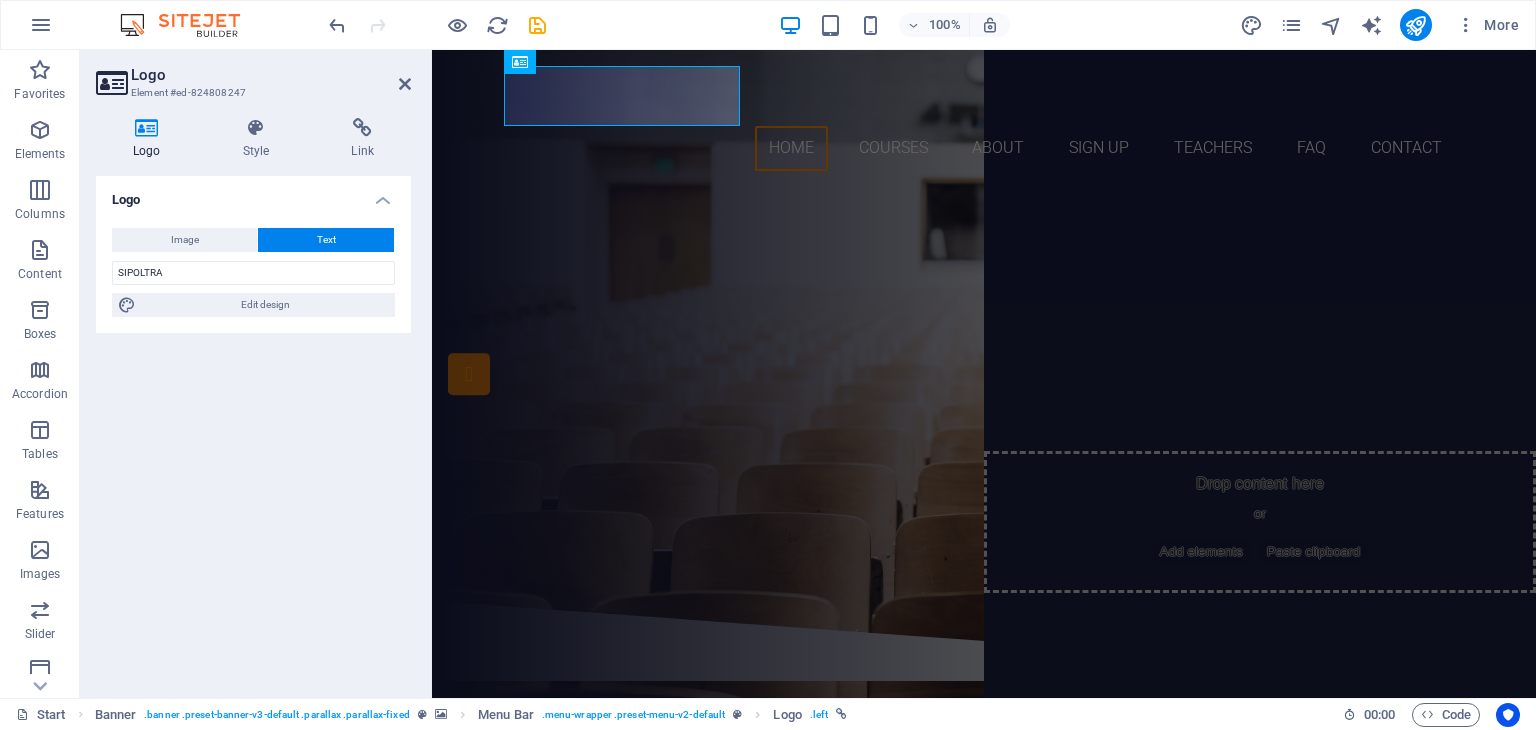 select on "px" 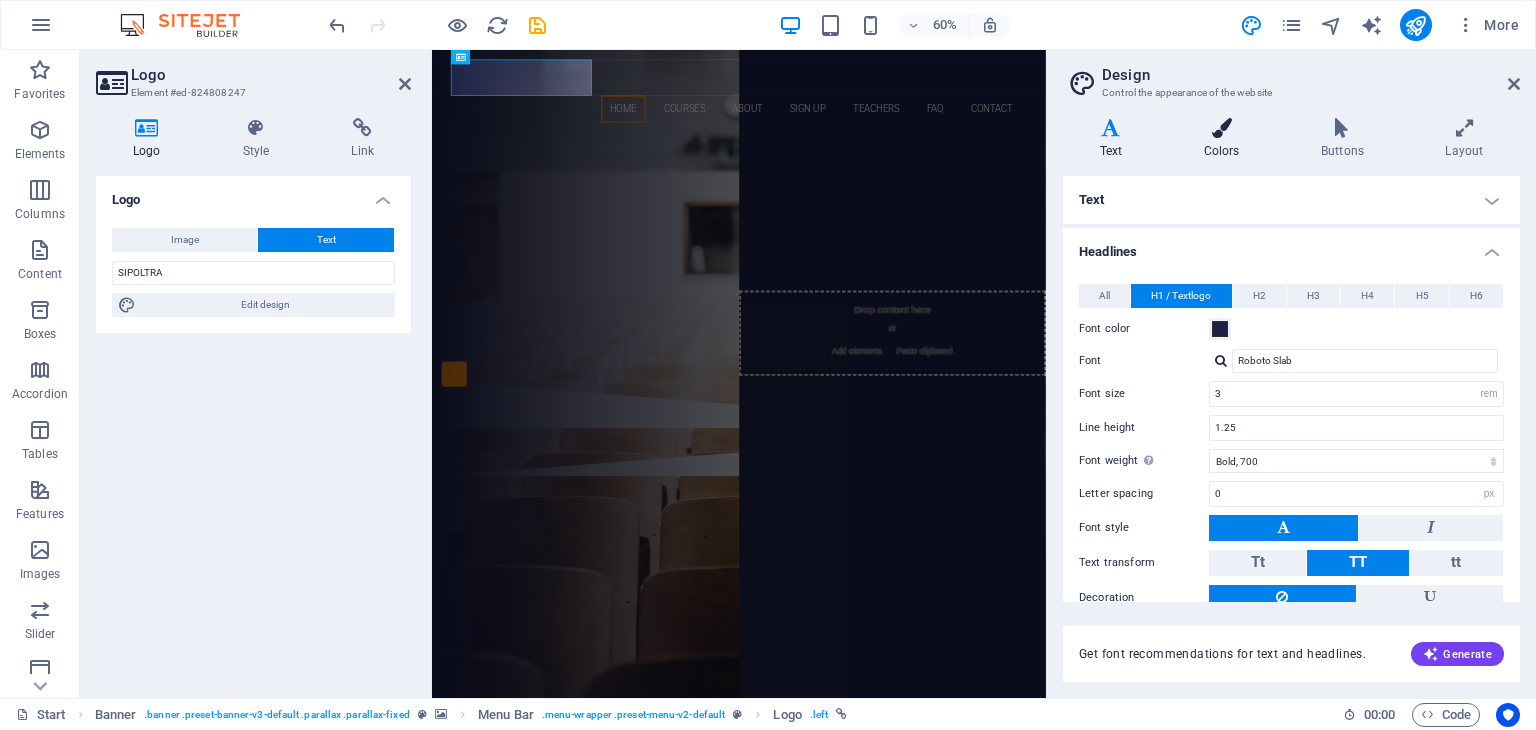 click on "Colors" at bounding box center (1225, 139) 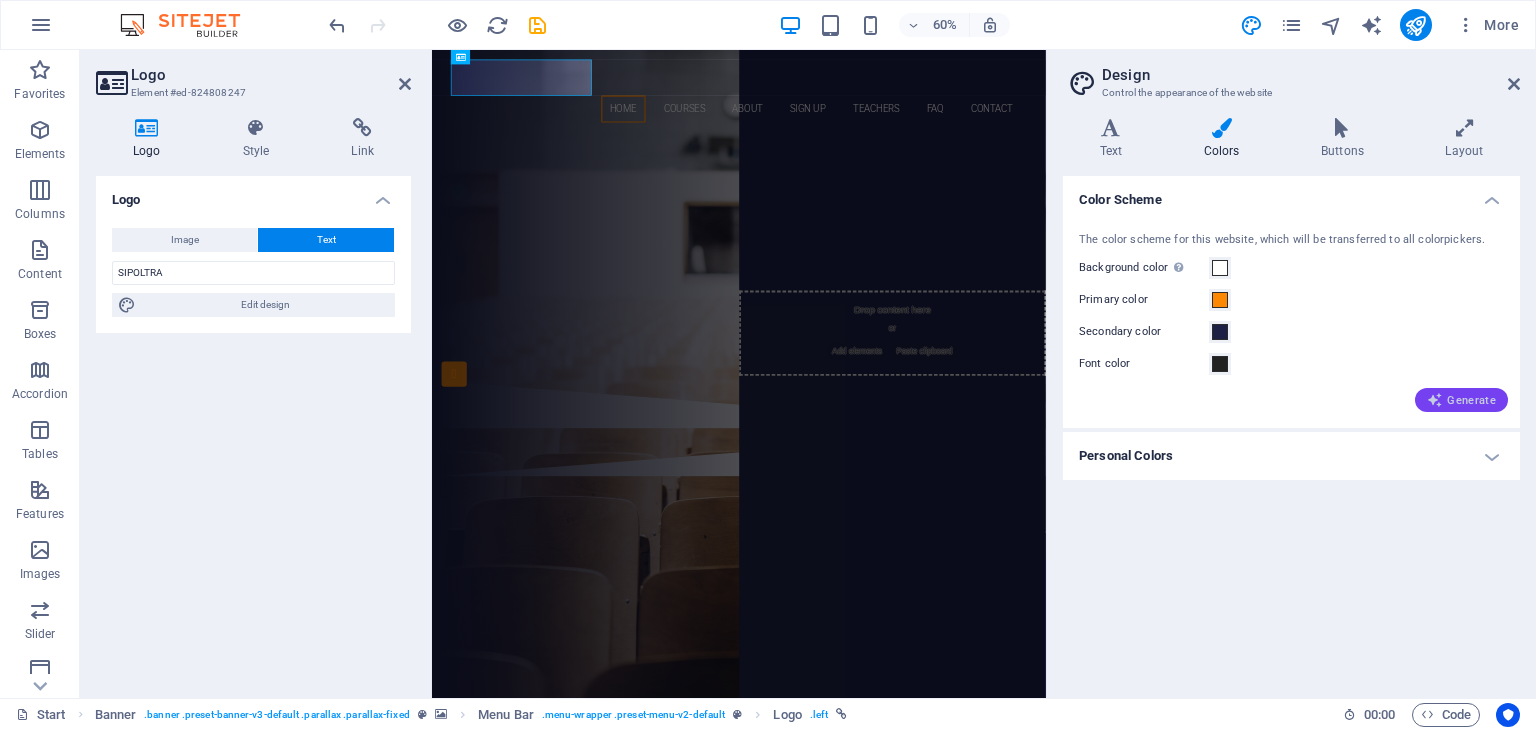 click on "Generate" at bounding box center [1461, 400] 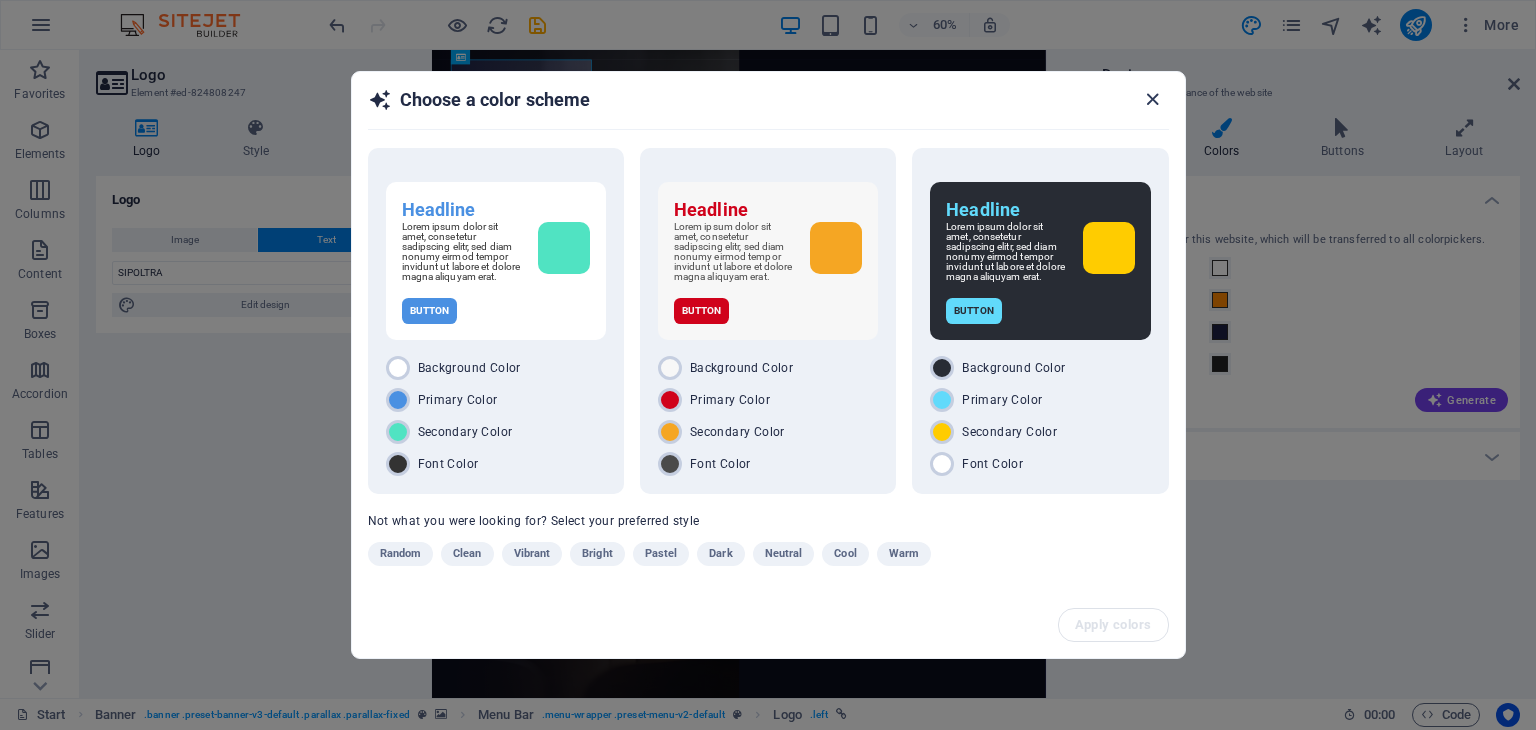 click at bounding box center [1152, 99] 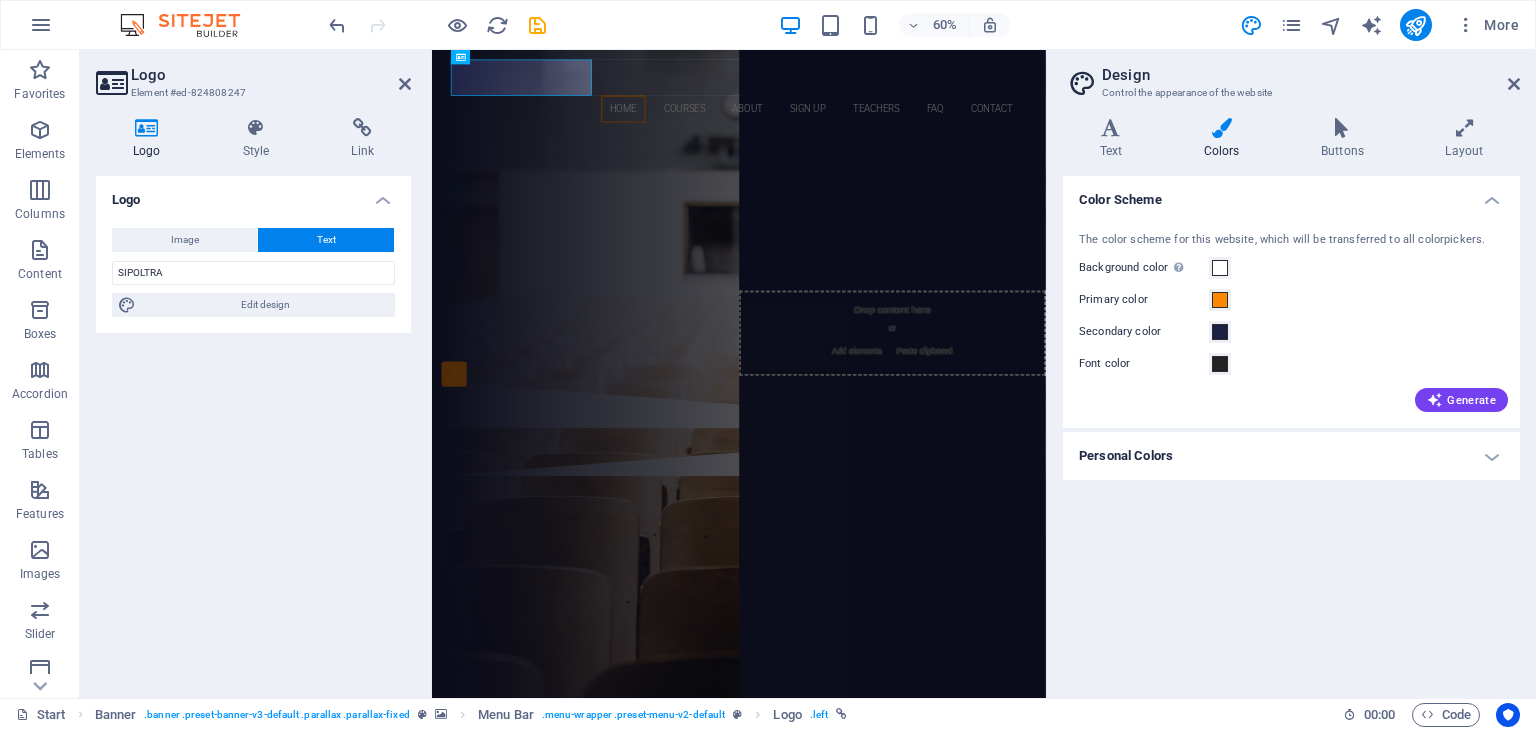 click on "Design Control the appearance of the website Variants  Text  Colors  Buttons  Layout Text Standard Bold Links Font color Font Roboto Font size 16 rem px Line height 1.5 Font weight To display the font weight correctly, it may need to be enabled.  Manage Fonts Thin, 100 Extra-light, 200 Light, 300 Regular, 400 Medium, 500 Semi-bold, 600 Bold, 700 Extra-bold, 800 Black, 900 Letter spacing 0 rem px Font style Text transform Tt TT tt Text align Font weight To display the font weight correctly, it may need to be enabled.  Manage Fonts Thin, 100 Extra-light, 200 Light, 300 Regular, 400 Medium, 500 Semi-bold, 600 Bold, 700 Extra-bold, 800 Black, 900 Default Hover / Active Font color Font color Decoration Decoration Transition duration 0.3 s Transition function Ease Ease In Ease Out Ease In/Ease Out Linear Headlines All H1 / Textlogo H2 H3 H4 H5 H6 Font color Font Roboto Slab Line height 1.25 Font weight To display the font weight correctly, it may need to be enabled.  Manage Fonts Thin, 100 Extra-light, 200 0 rem px" at bounding box center (1291, 374) 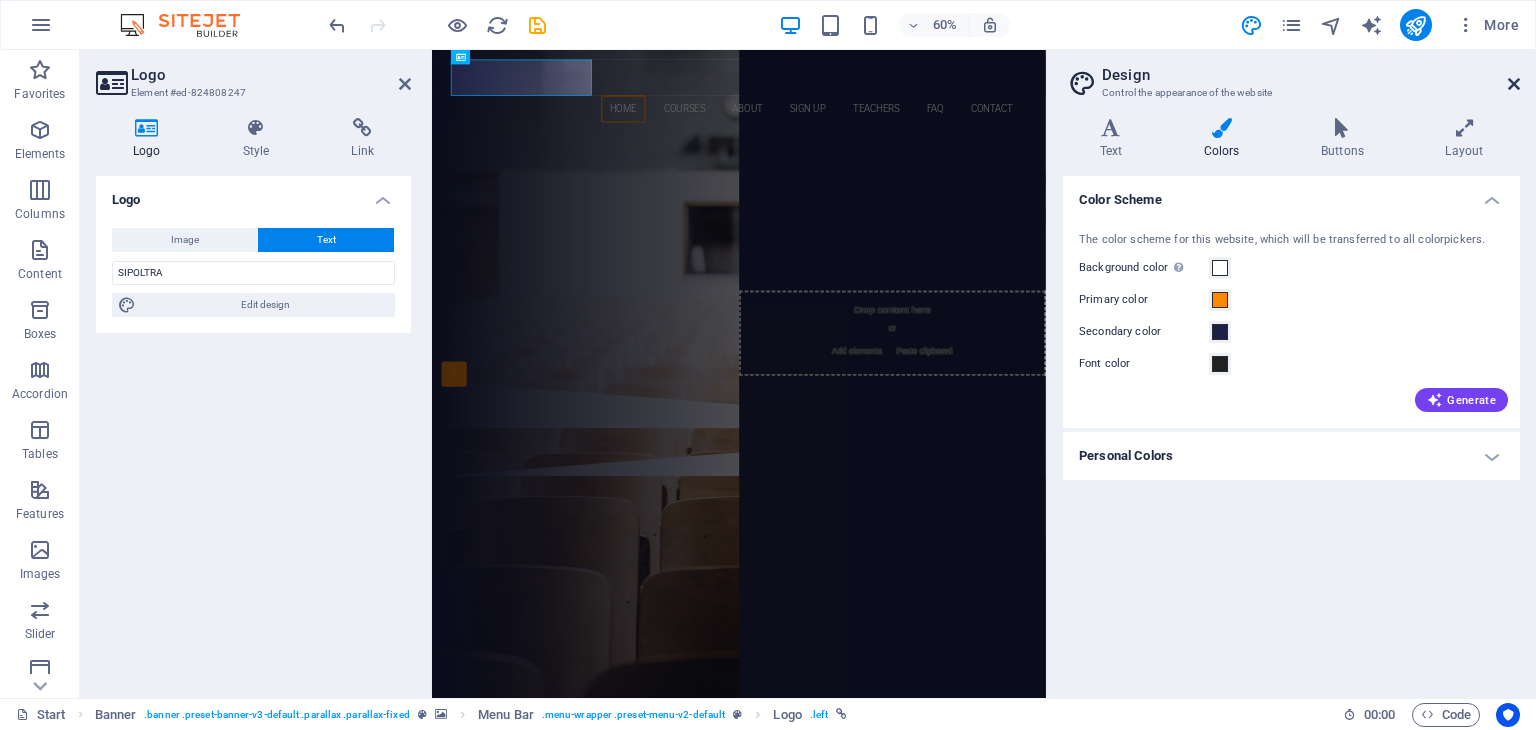 click at bounding box center [1514, 84] 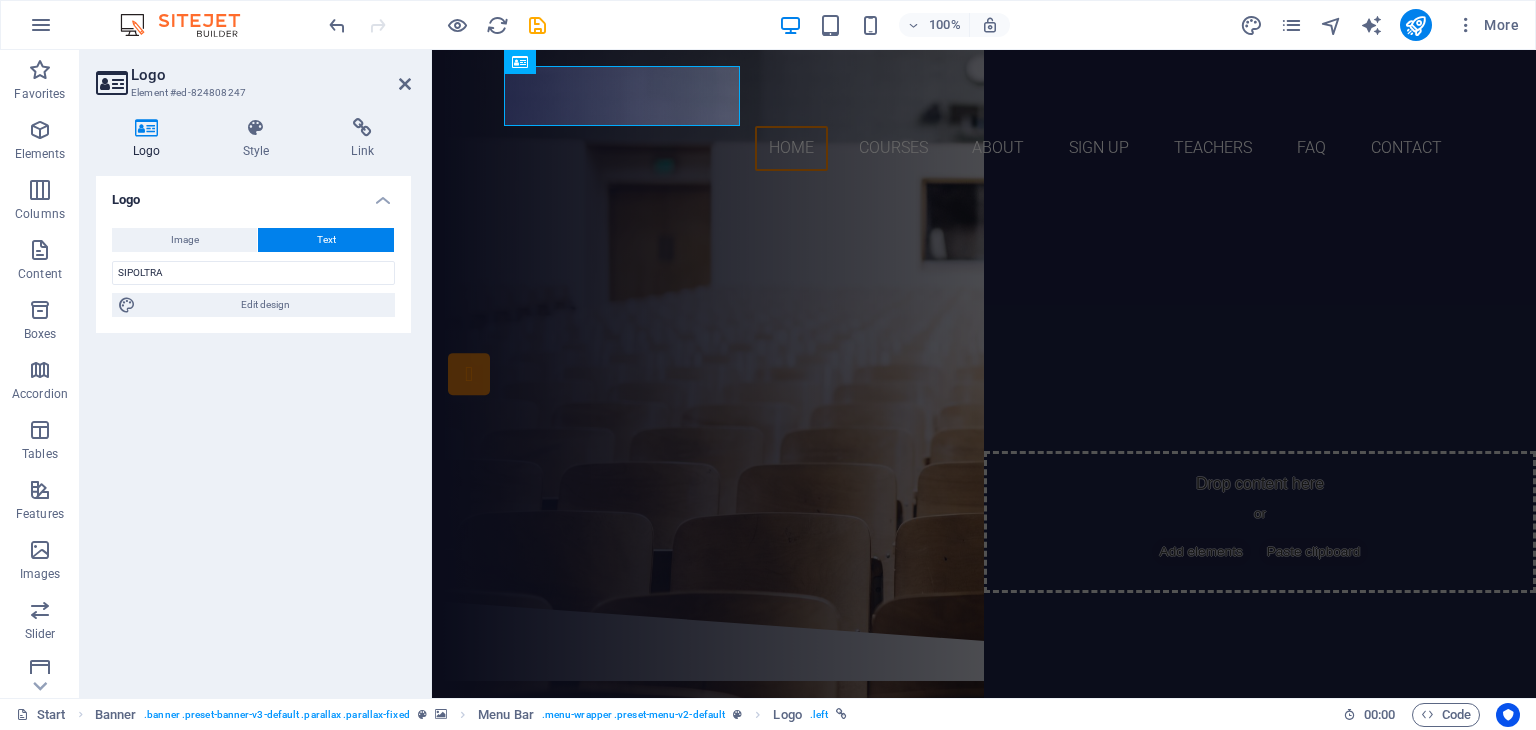 click on "Logo Image Text Drag files here, click to choose files or select files from Files or our free stock photos & videos Select files from the file manager, stock photos, or upload file(s) Upload Width 183 Default auto px rem % em vh vw Fit image Automatically fit image to a fixed width and height Height Default auto px Alignment Lazyload Loading images after the page loads improves page speed. Responsive Automatically load retina image and smartphone optimized sizes. Lightbox Use as headline The image will be wrapped in an H1 headline tag. Useful for giving alternative text the weight of an H1 headline, e.g. for the logo. Leave unchecked if uncertain. Optimized Images are compressed to improve page speed. Position Direction Custom X offset 50 px rem % vh vw Y offset 50 px rem % vh vw SIPOLTRA Edit design Text Float No float Image left Image right Determine how text should behave around the image. Text Alternative text Image caption Paragraph Format Normal Heading 1 Heading 2 Heading 3 Heading 4 Heading 5 Code 8 9" at bounding box center [253, 429] 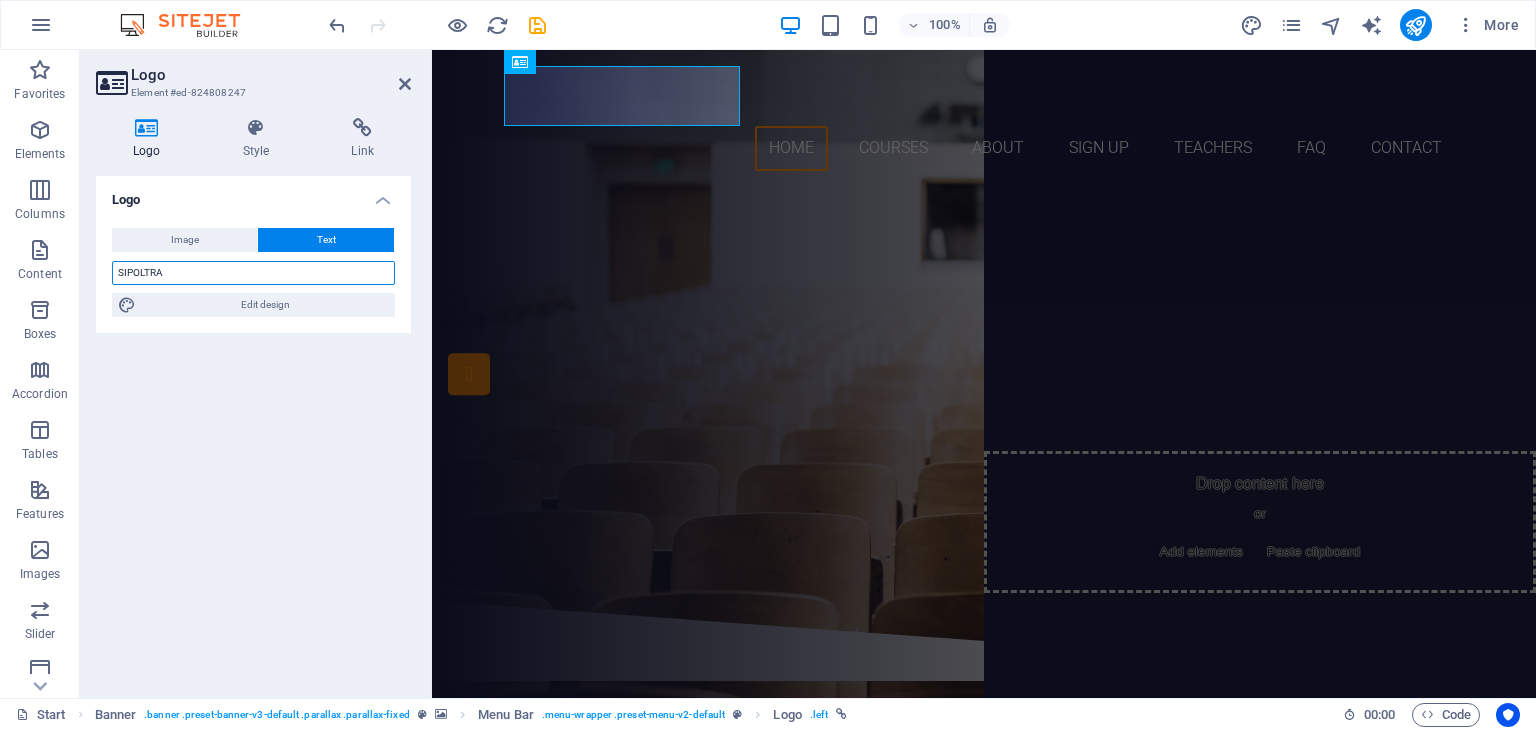 click on "SIPOLTRA" at bounding box center (253, 273) 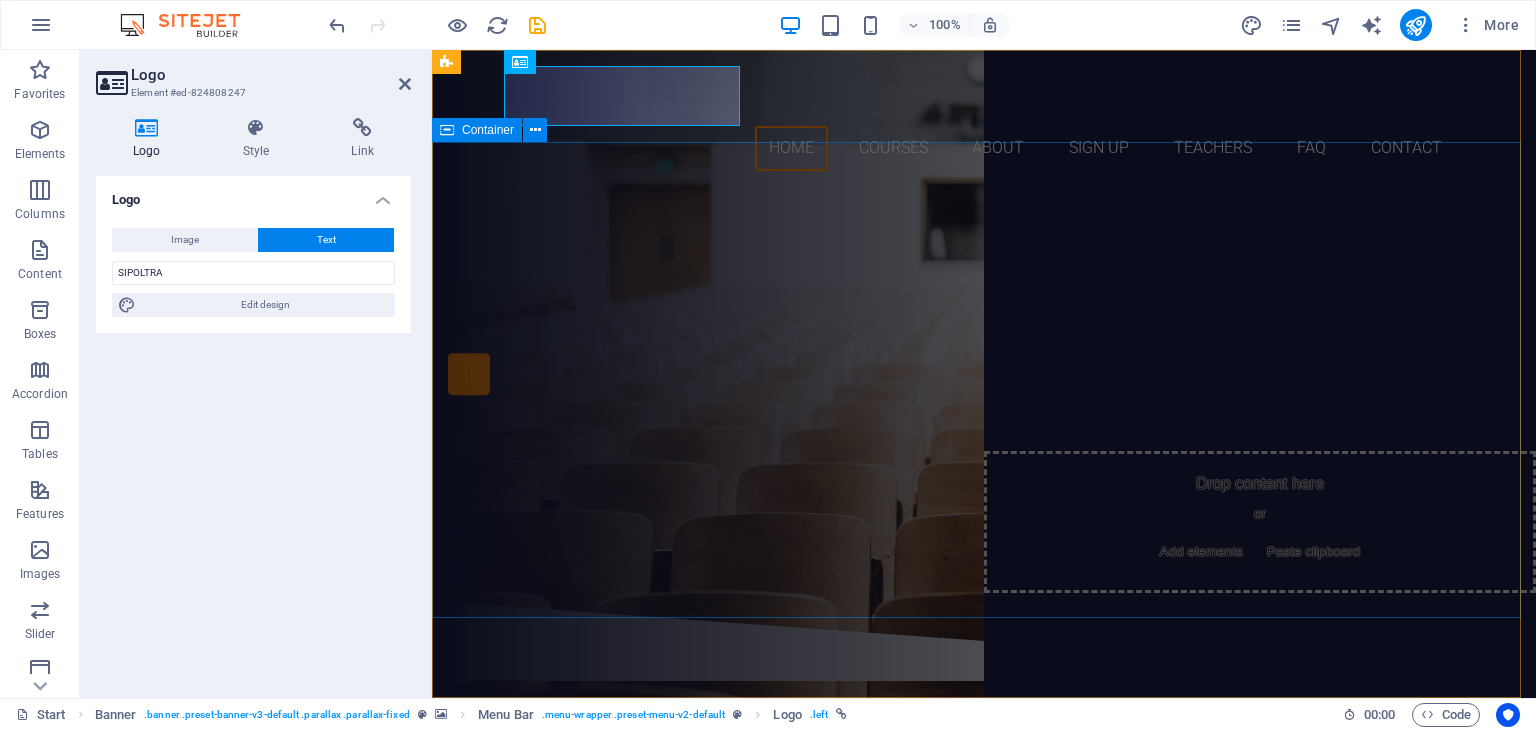 click on "Are you ready to learn new languages? Join our Language School Our Courses Sign up now" at bounding box center [984, 394] 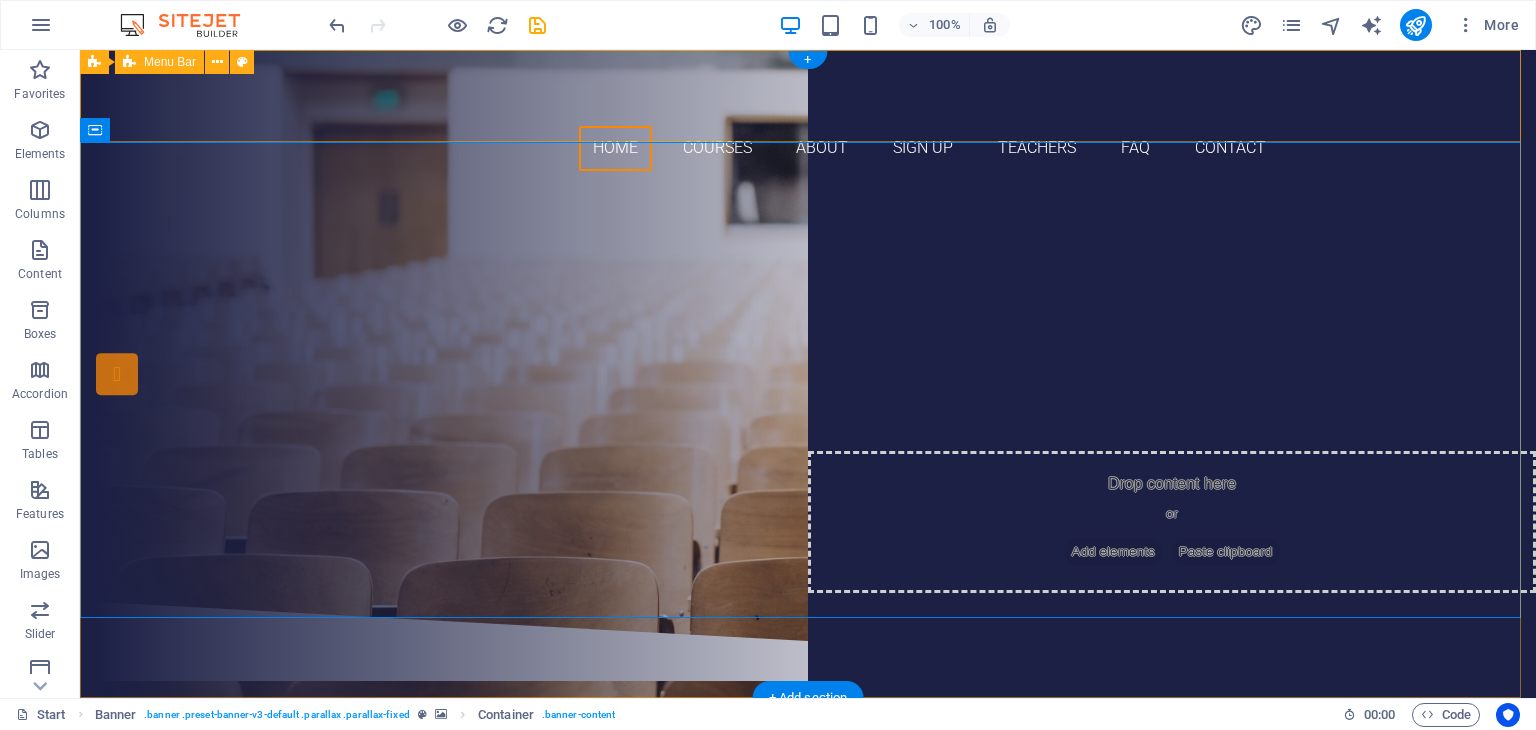 click on "SIPOLTRA Home Courses About Sign up Teachers FAQ Contact" at bounding box center (808, 118) 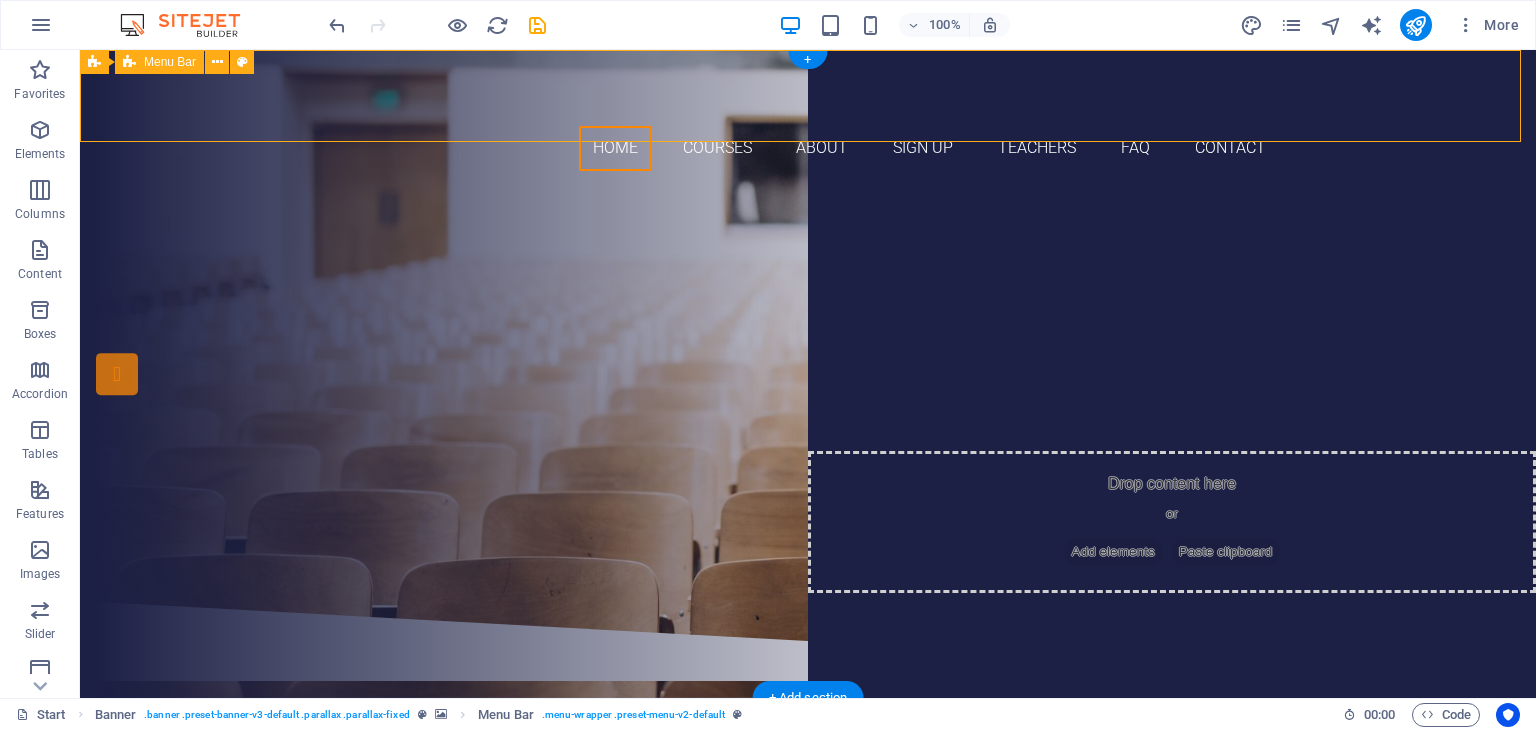 click on "SIPOLTRA Home Courses About Sign up Teachers FAQ Contact" at bounding box center (808, 118) 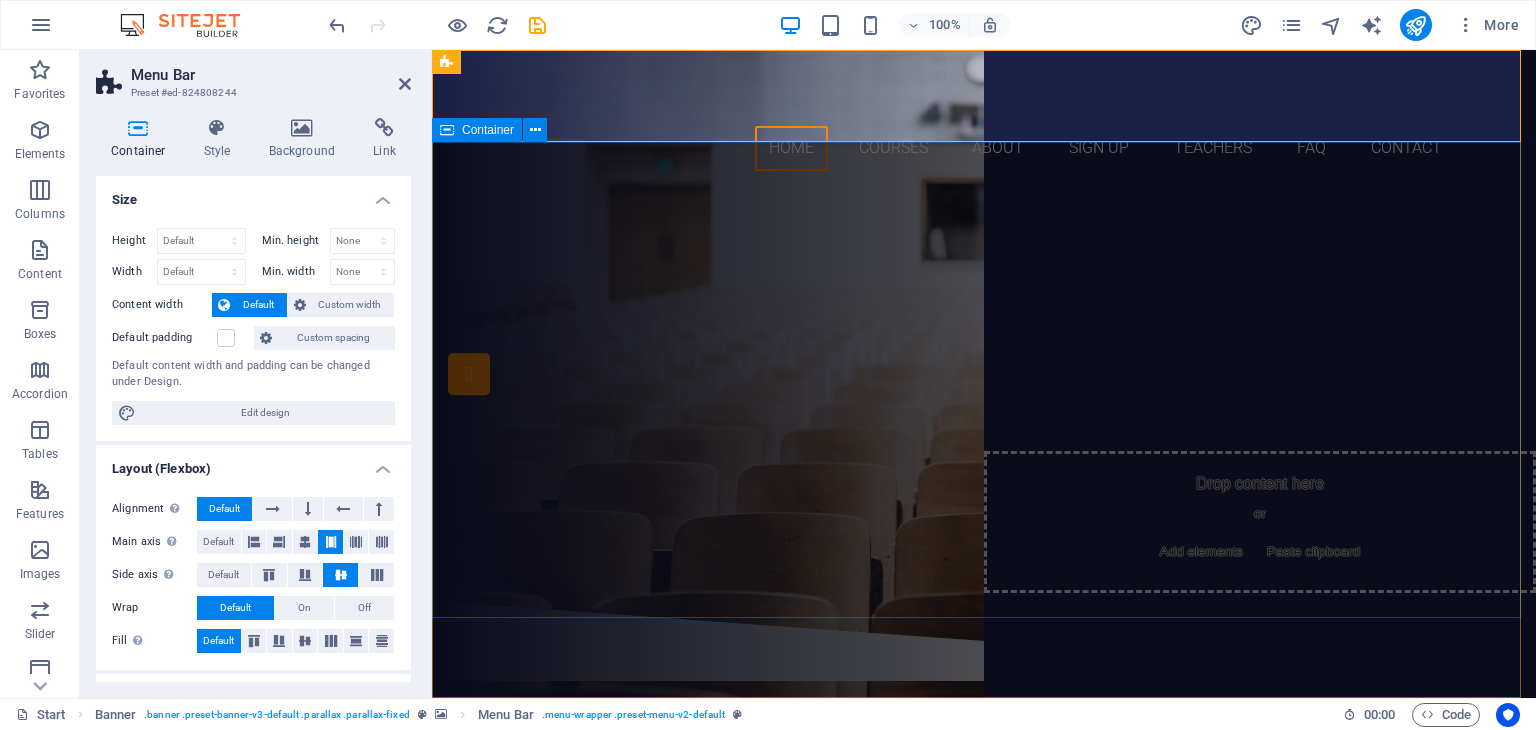 click on "Are you ready to learn new languages? Join our Language School Our Courses Sign up now" at bounding box center (984, 394) 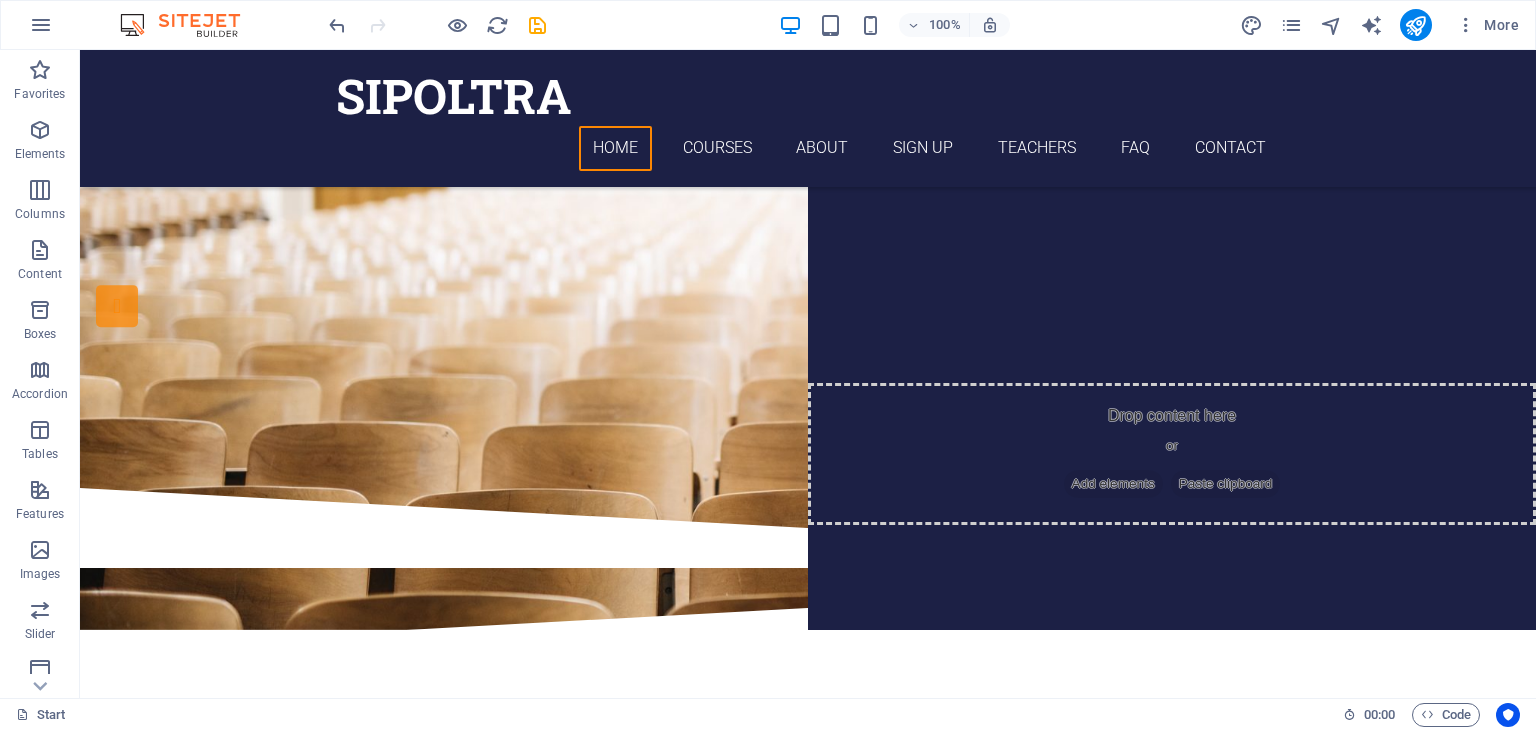 scroll, scrollTop: 0, scrollLeft: 0, axis: both 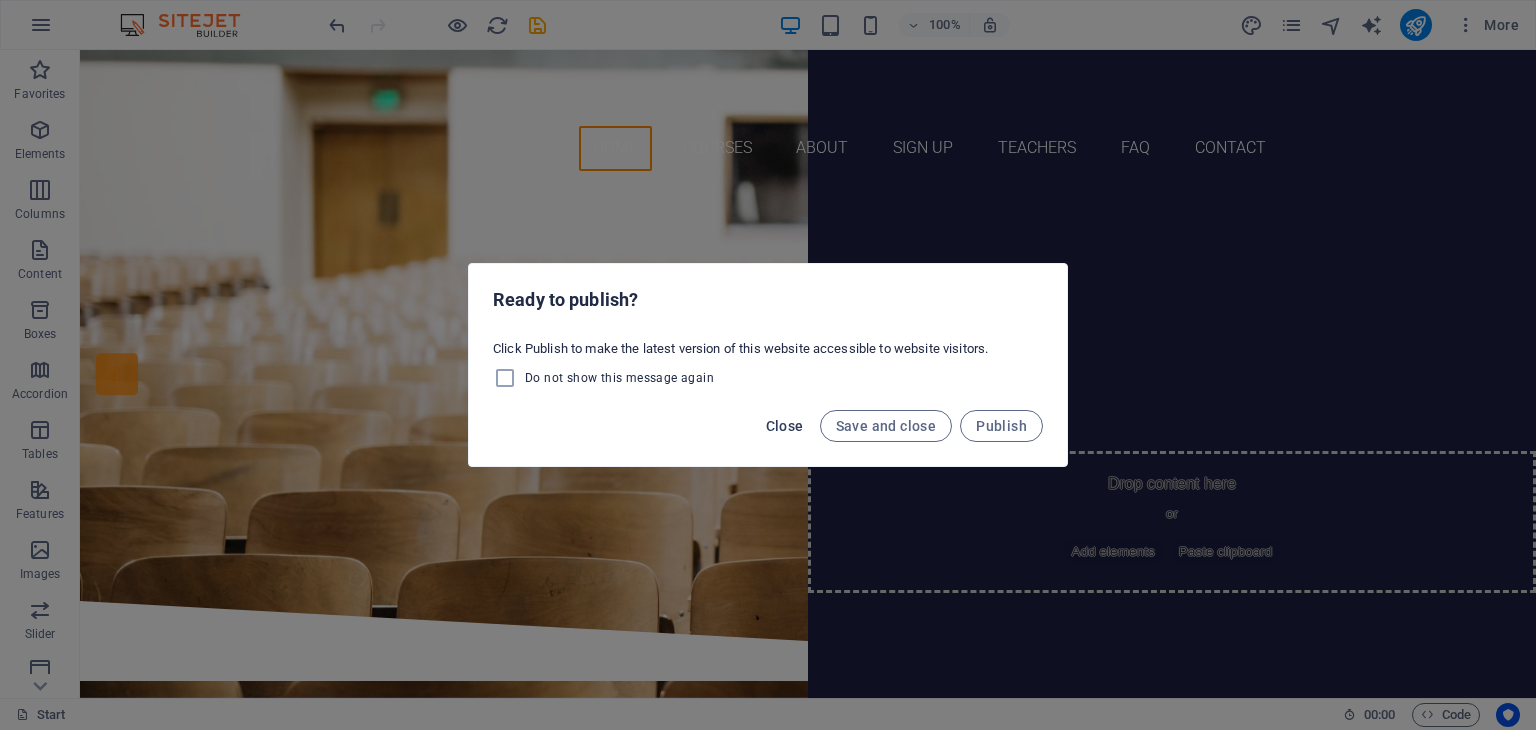 click on "Close" at bounding box center [785, 426] 